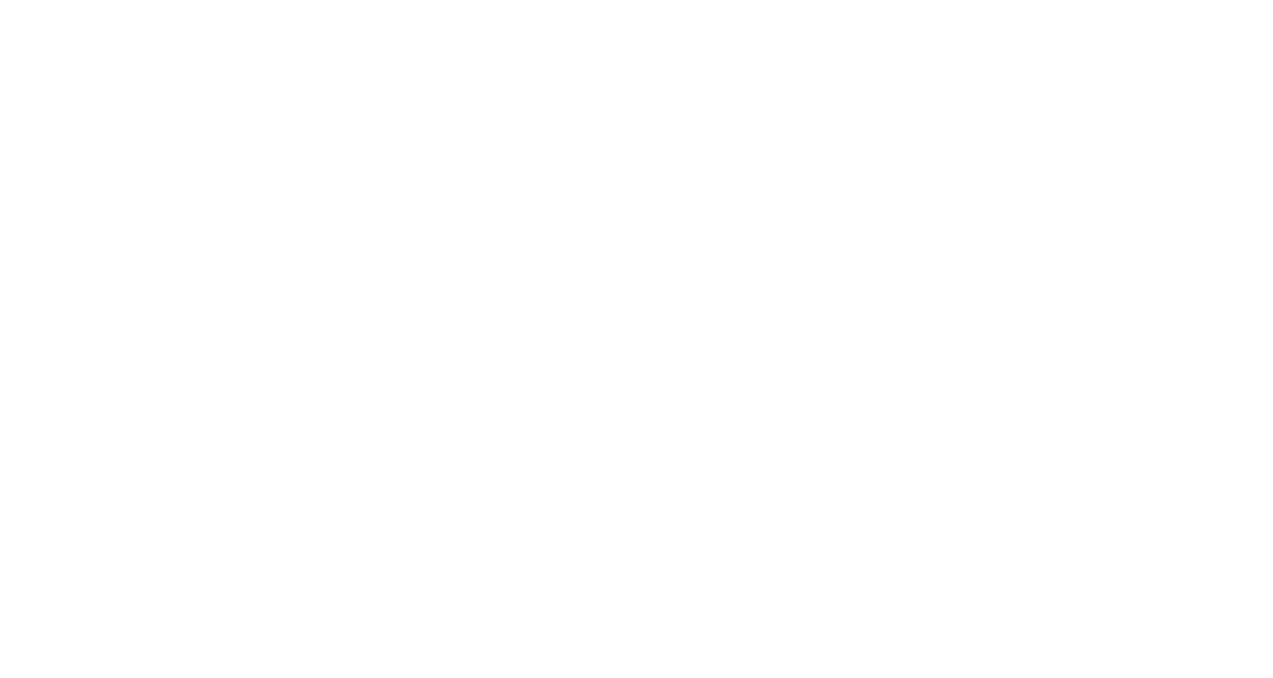 scroll, scrollTop: 0, scrollLeft: 0, axis: both 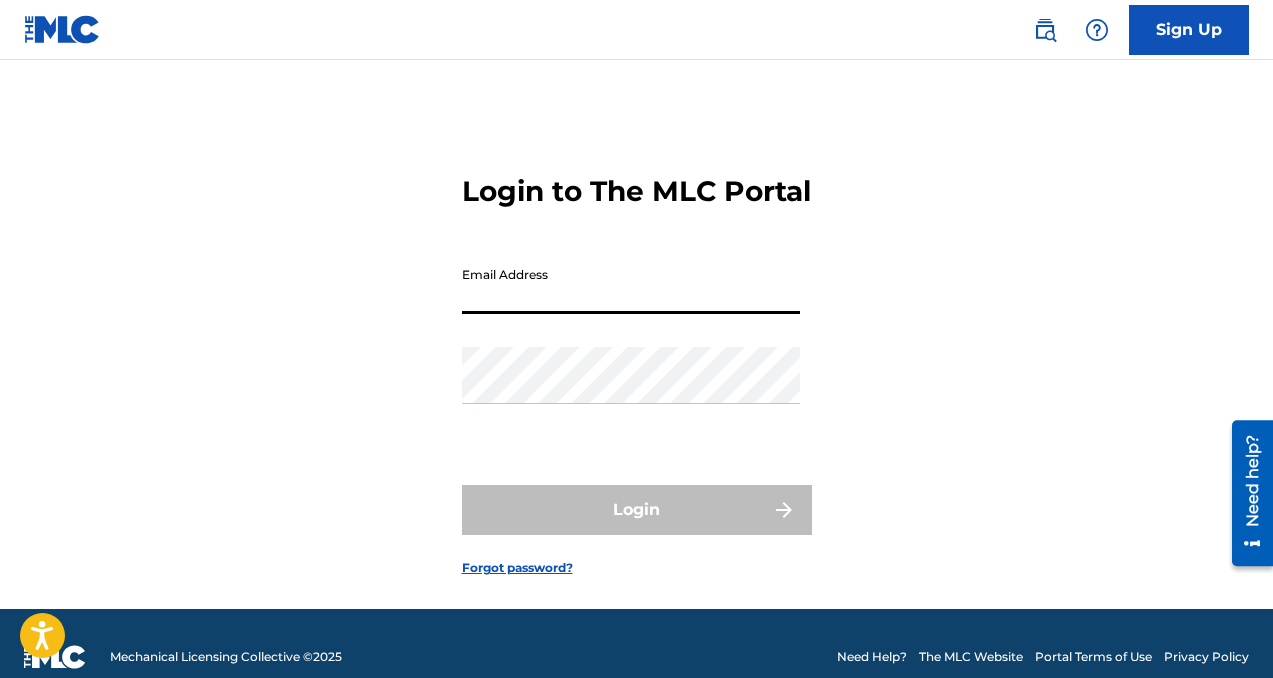 click on "Email Address" at bounding box center (631, 285) 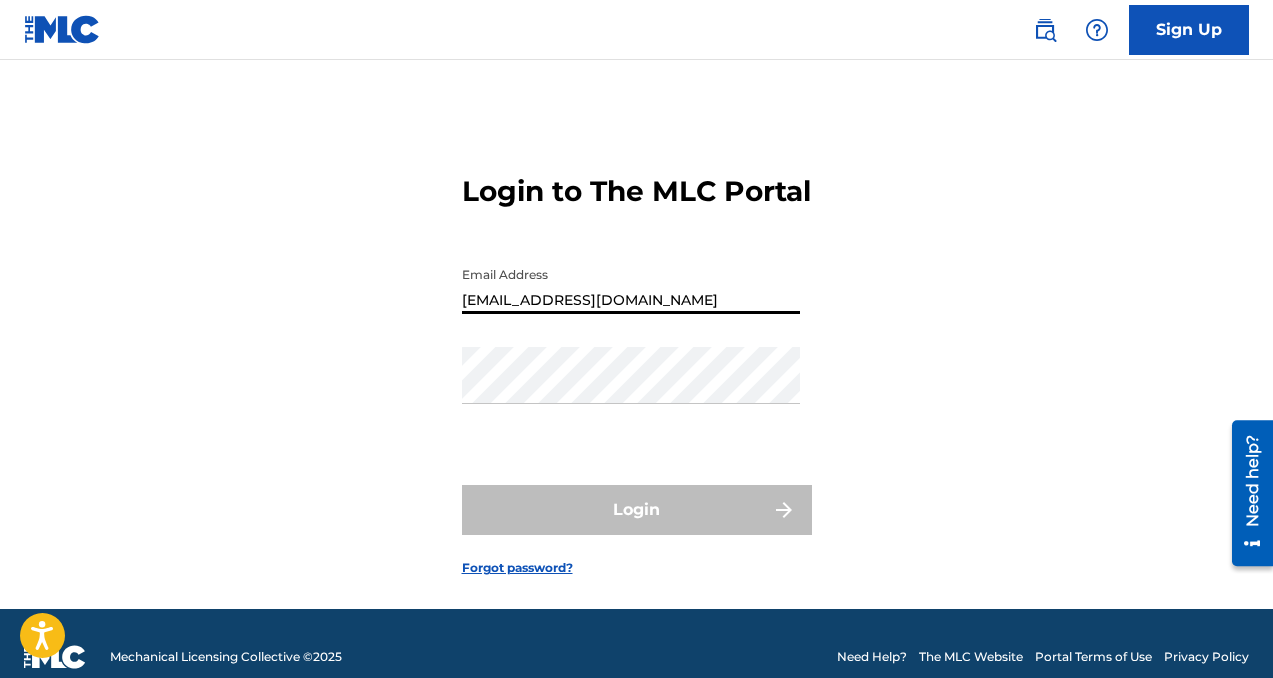 type on "[EMAIL_ADDRESS][DOMAIN_NAME]" 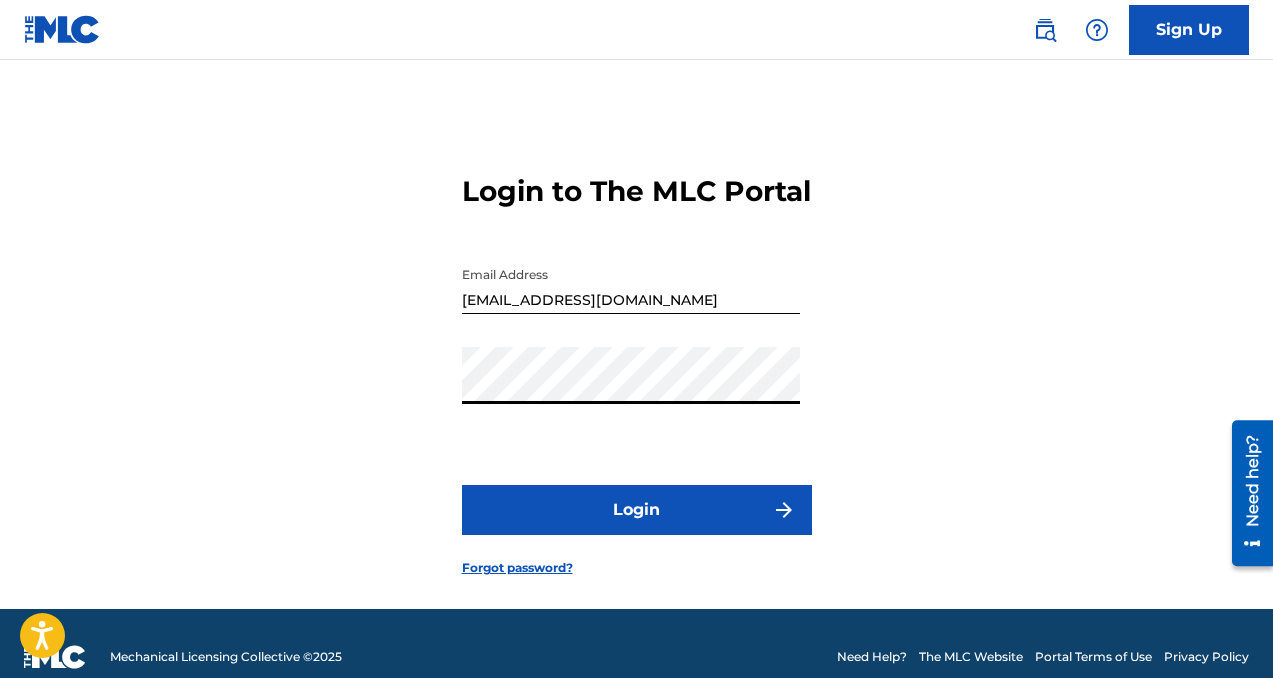 click on "Login" at bounding box center [637, 510] 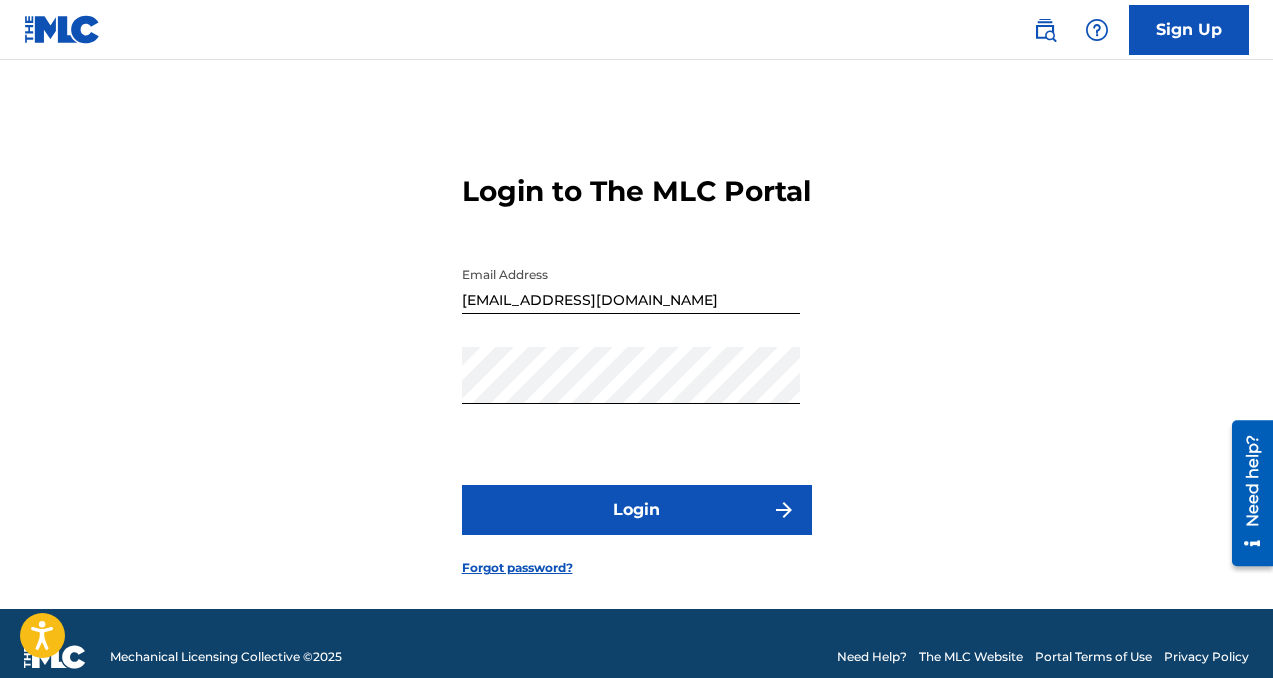 click on "Forgot password?" at bounding box center (517, 568) 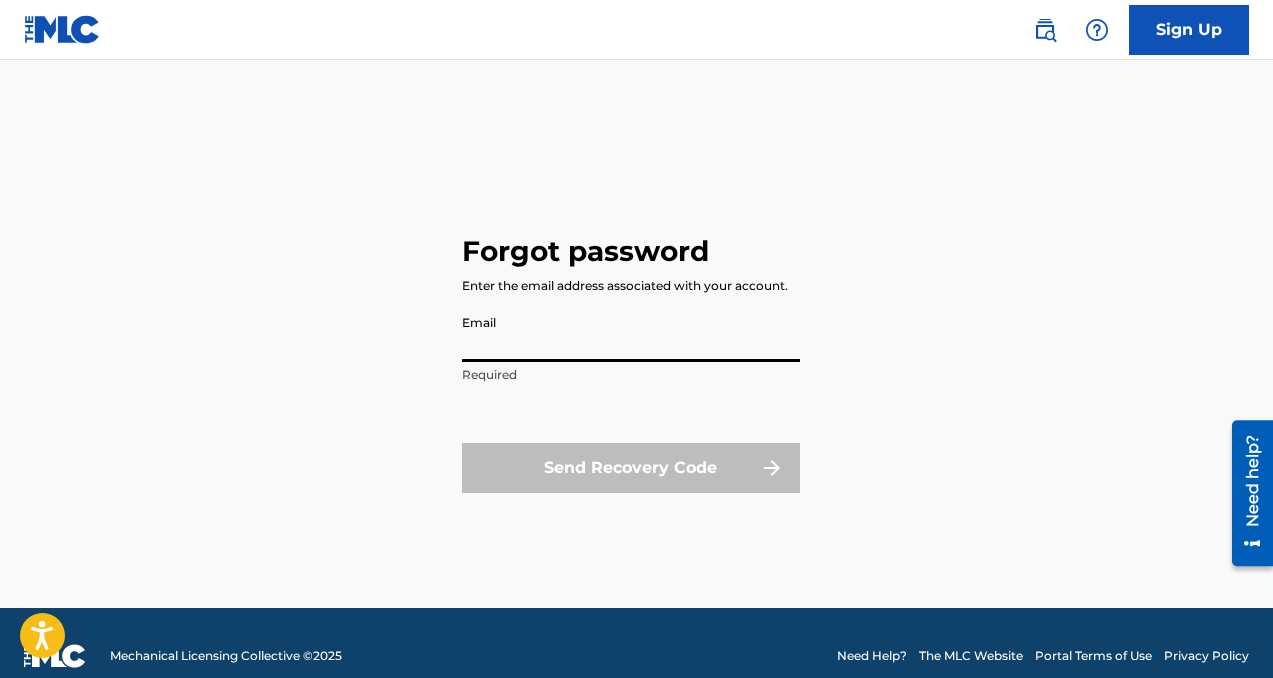 click on "Email" at bounding box center (631, 333) 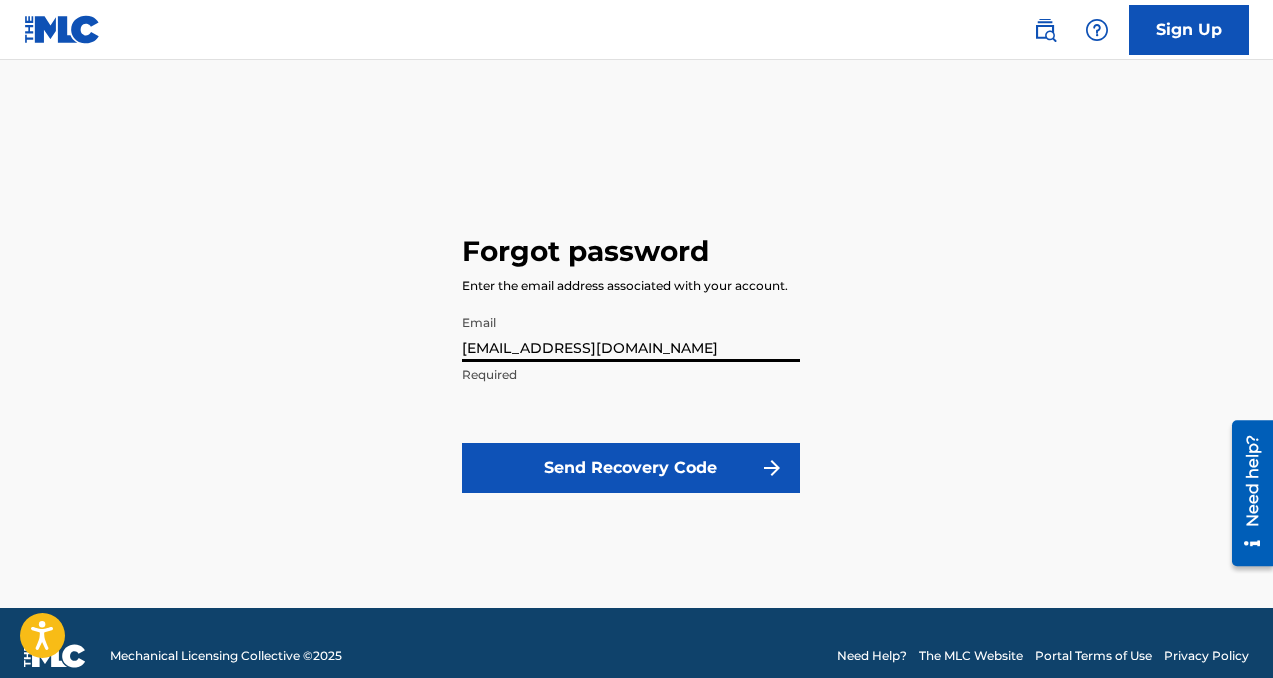 type on "[EMAIL_ADDRESS][DOMAIN_NAME]" 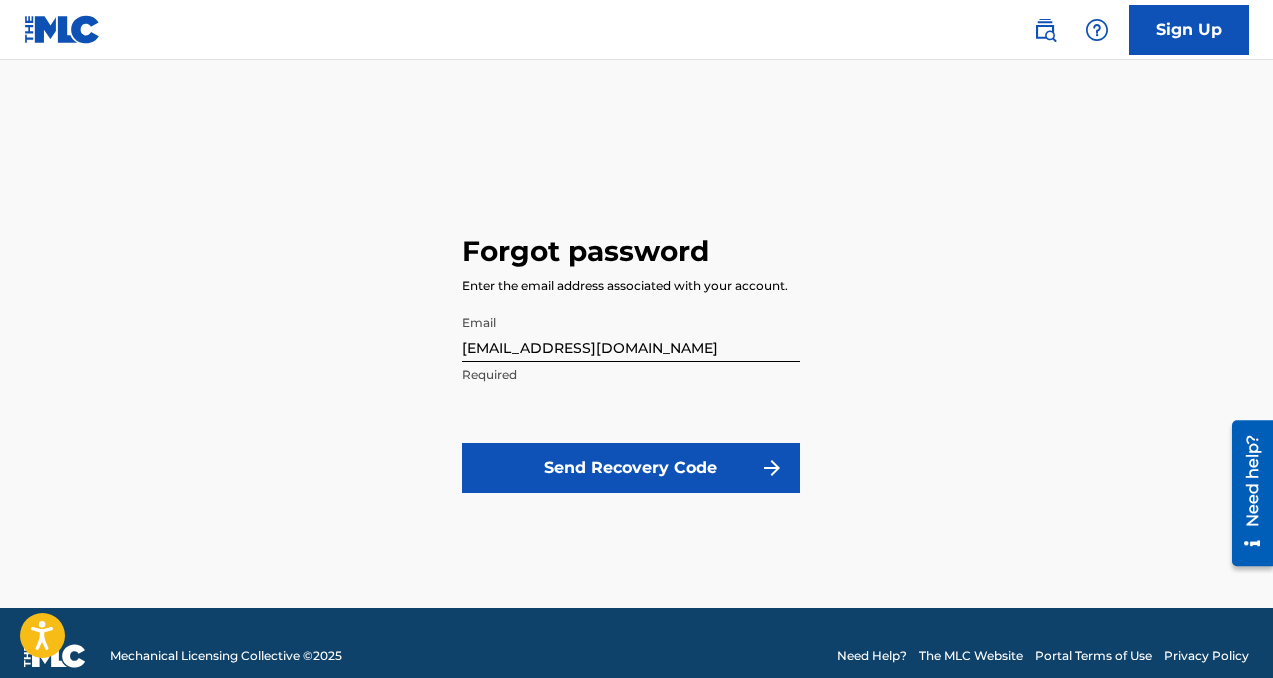 click on "Send Recovery Code" at bounding box center (631, 468) 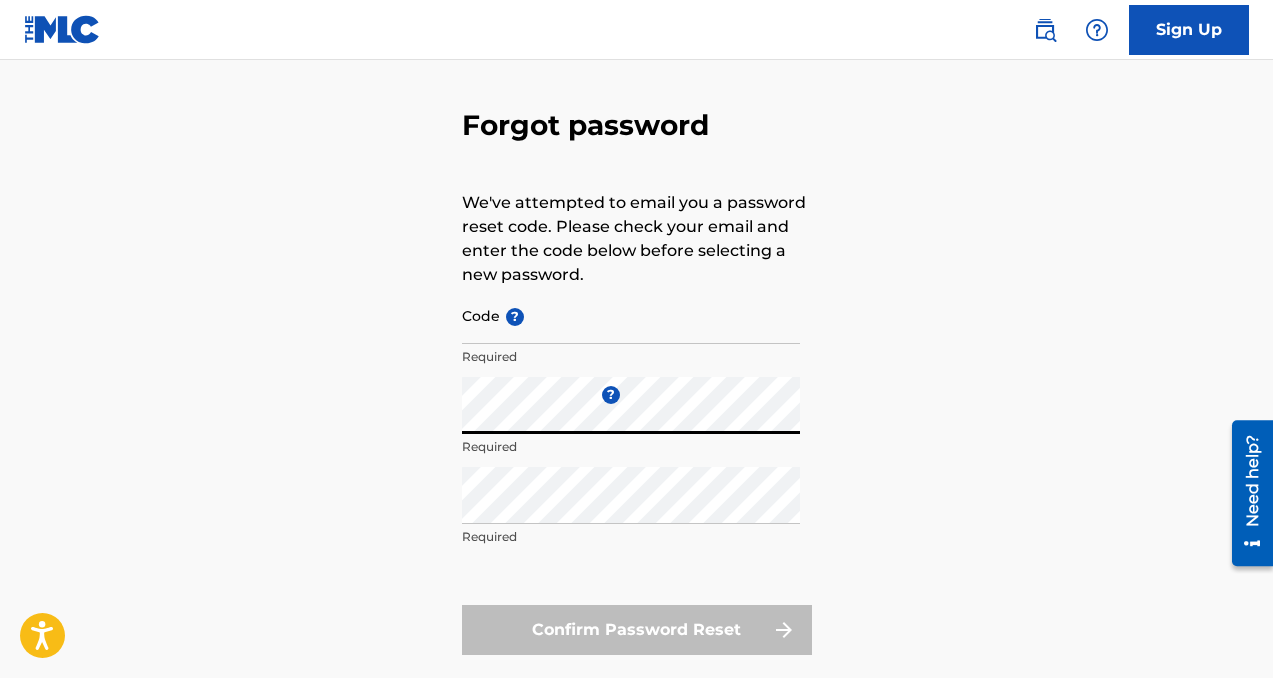 scroll, scrollTop: 73, scrollLeft: 0, axis: vertical 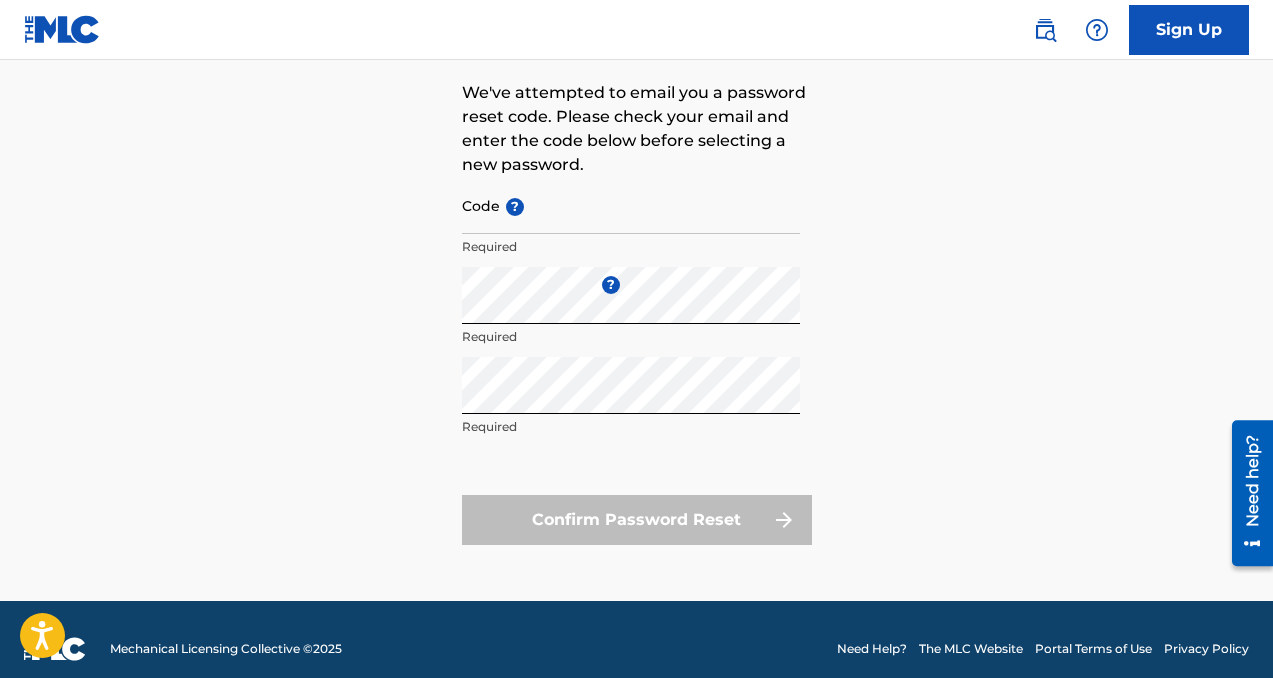 click on "Confirm Password Reset" at bounding box center [637, 520] 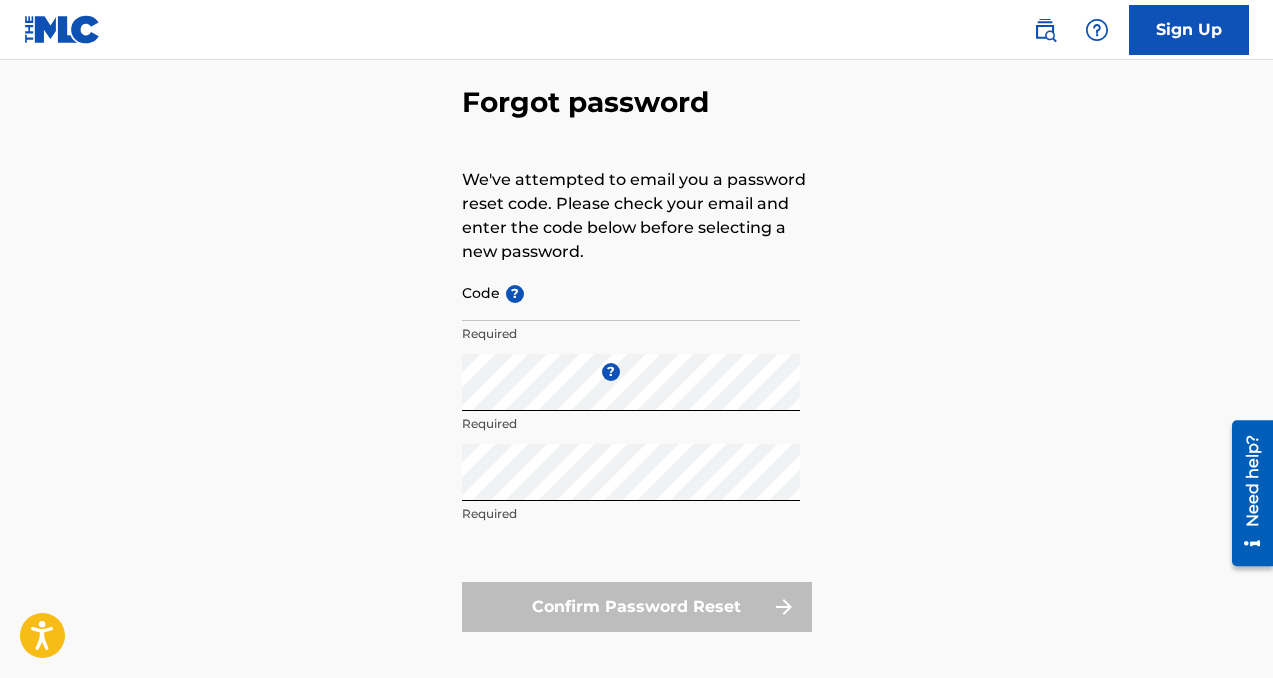scroll, scrollTop: 86, scrollLeft: 0, axis: vertical 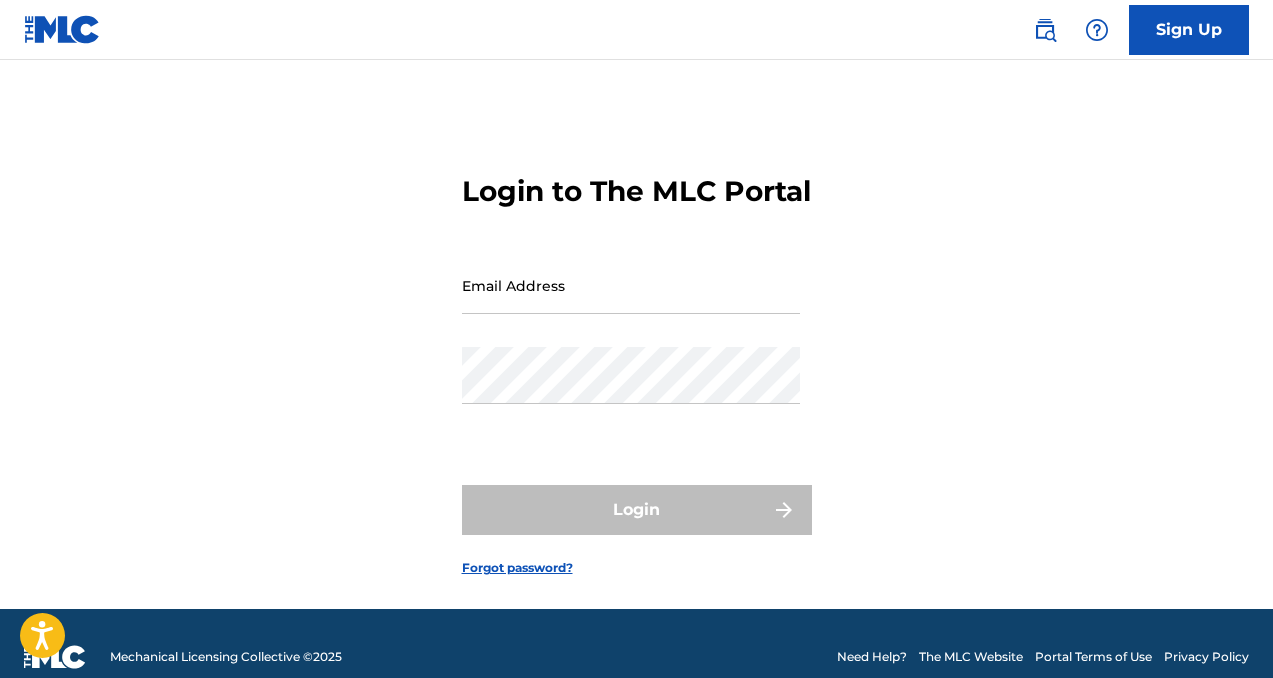 click on "Email Address" at bounding box center [631, 285] 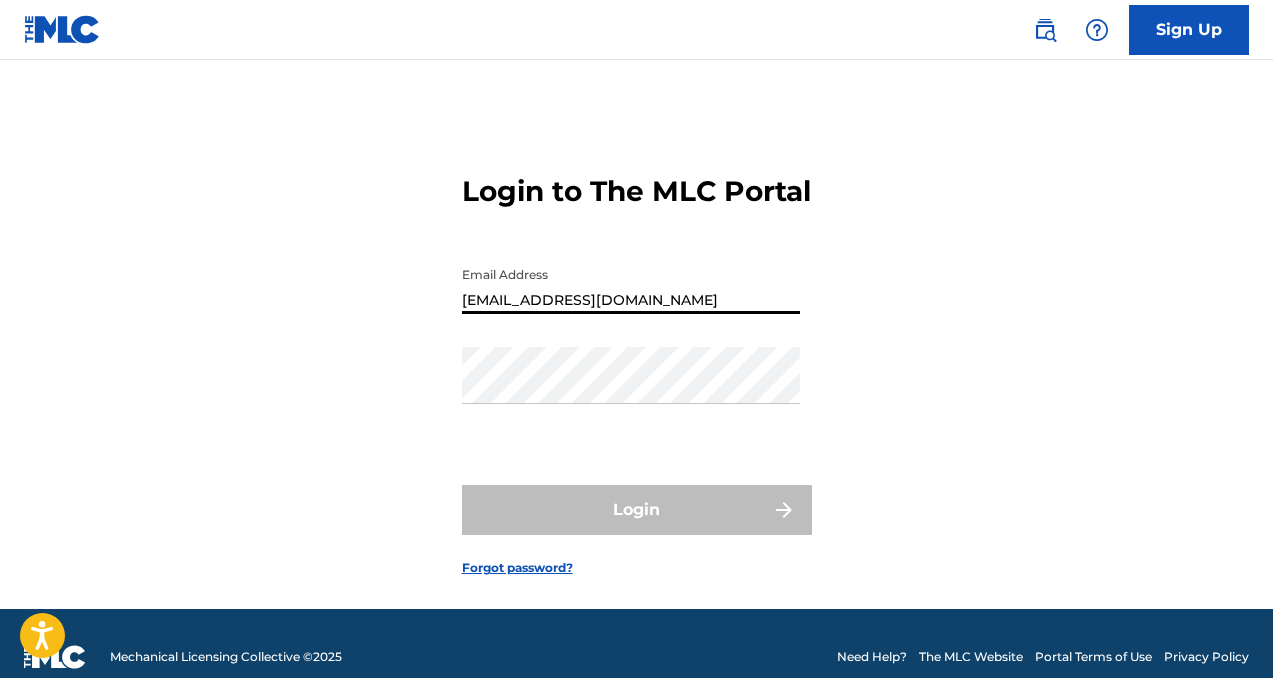 type on "[EMAIL_ADDRESS][DOMAIN_NAME]" 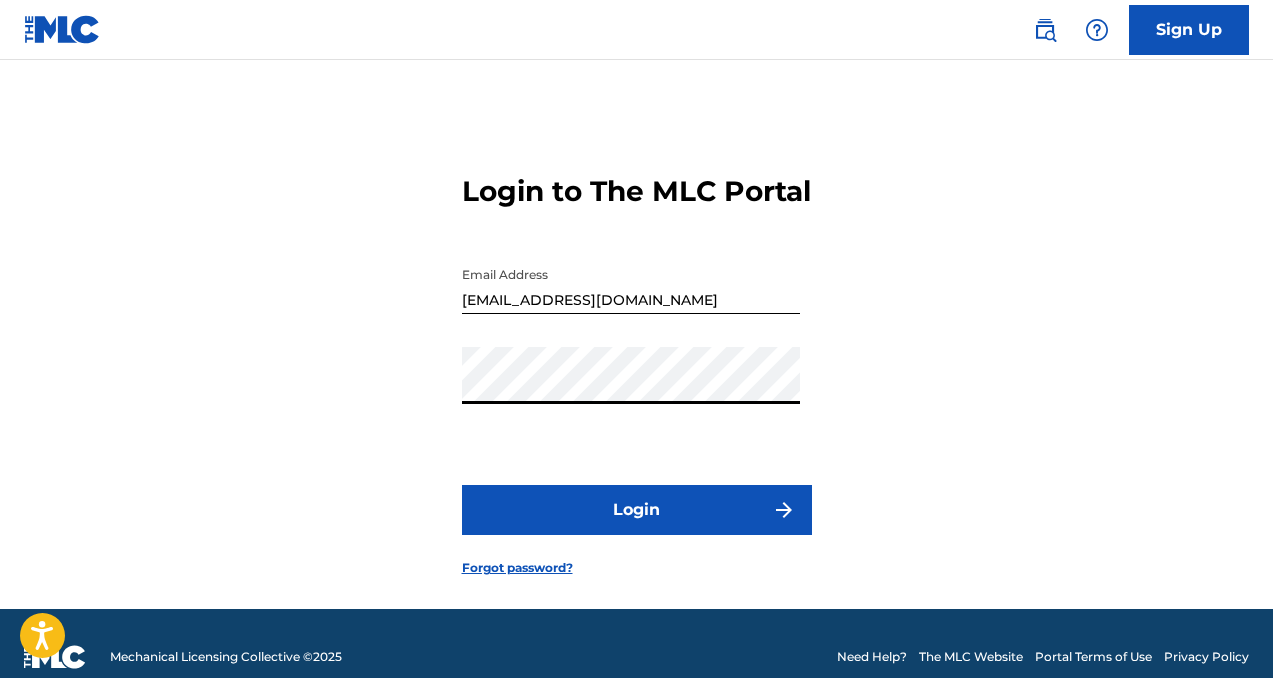 click on "Login" at bounding box center [637, 510] 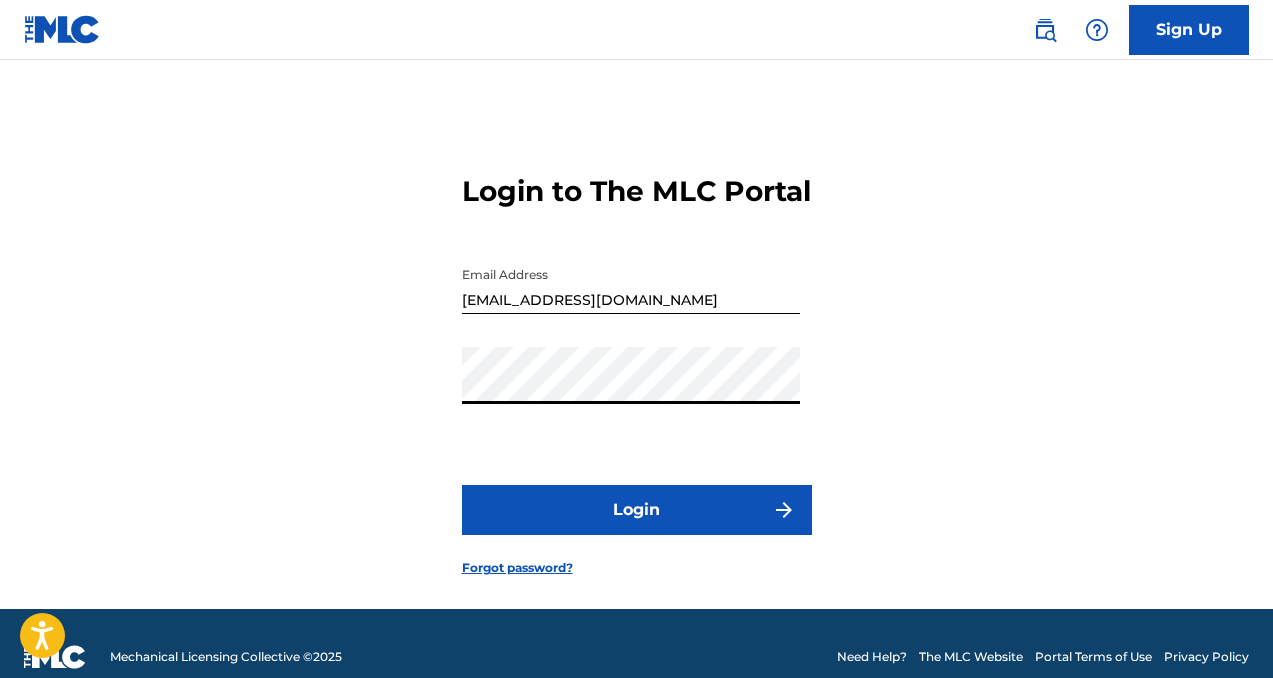 click on "Login" at bounding box center (637, 510) 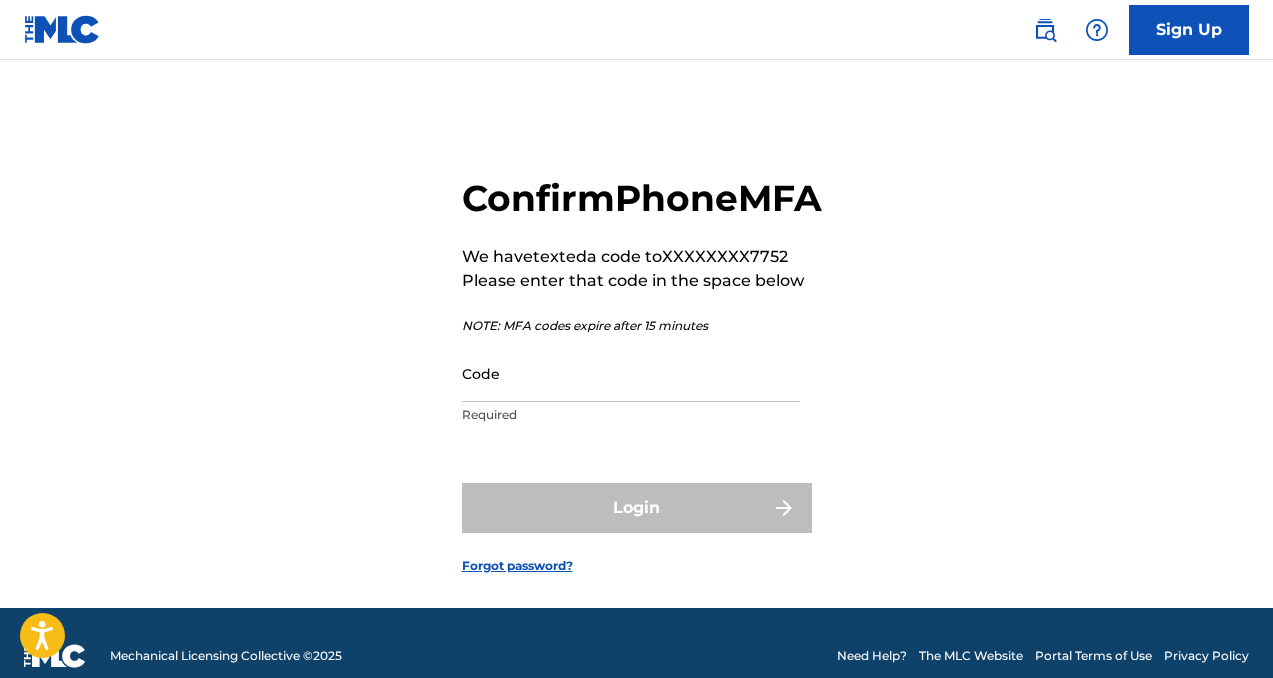 click on "Code" at bounding box center [631, 373] 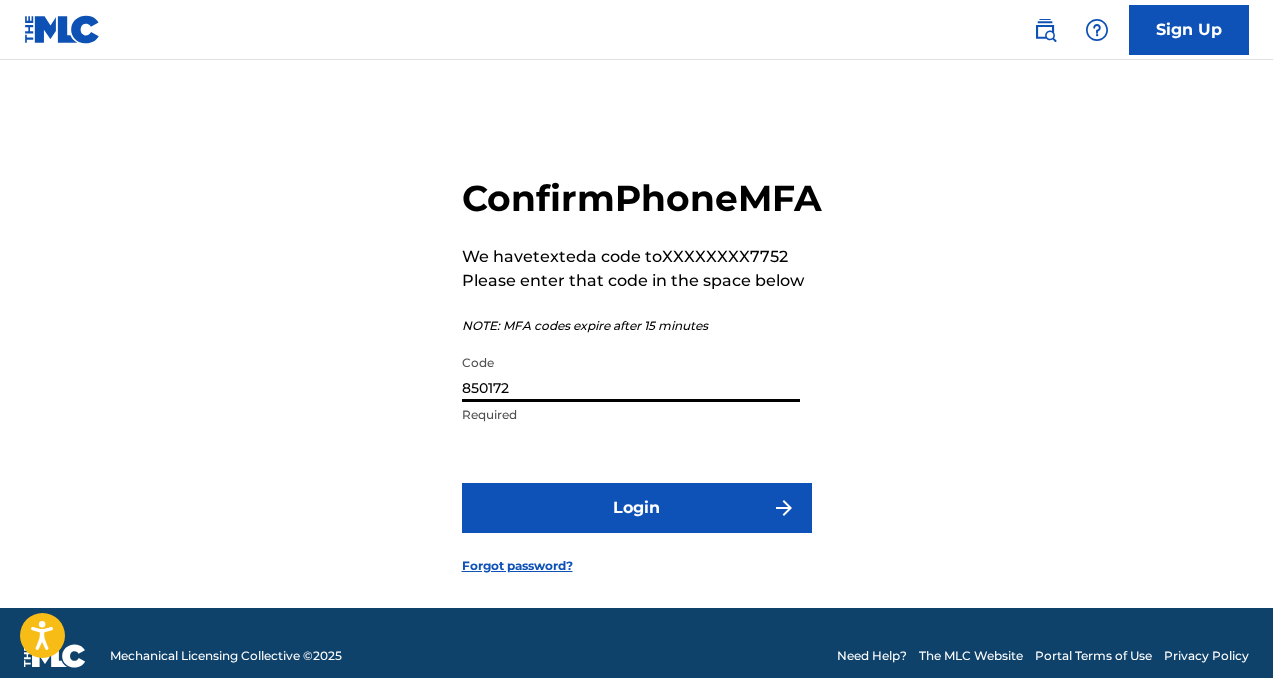 type on "850172" 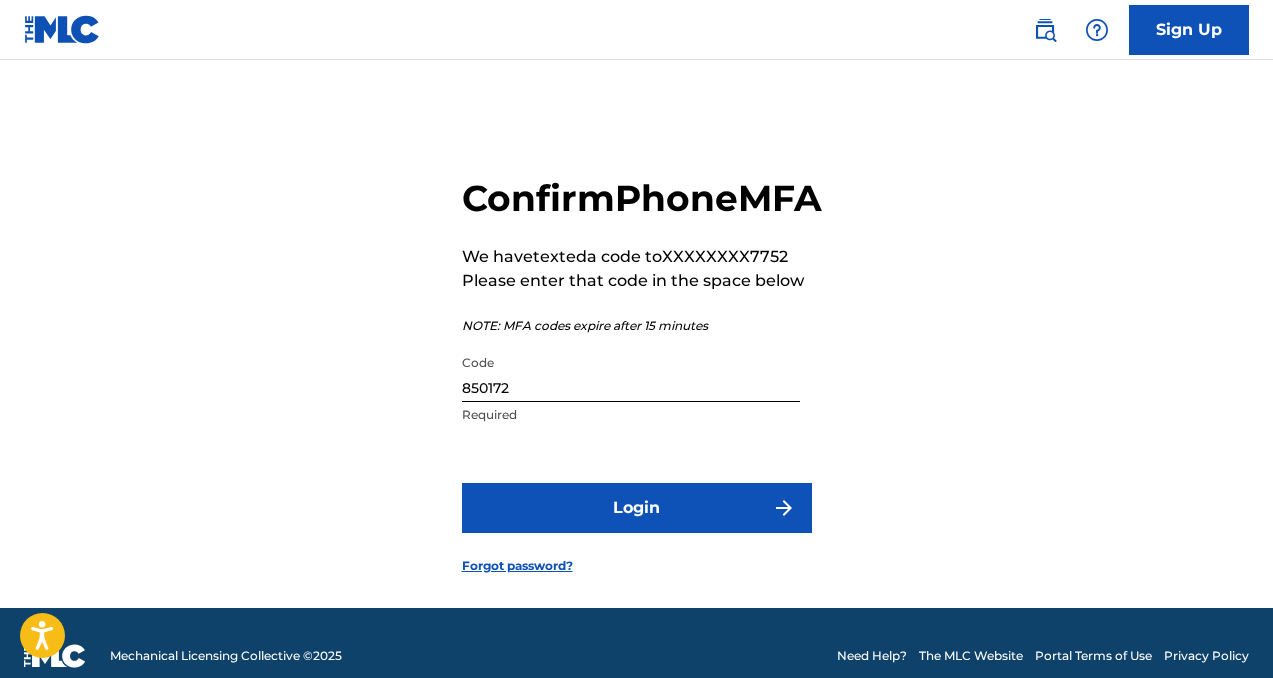 click on "Login" at bounding box center [637, 508] 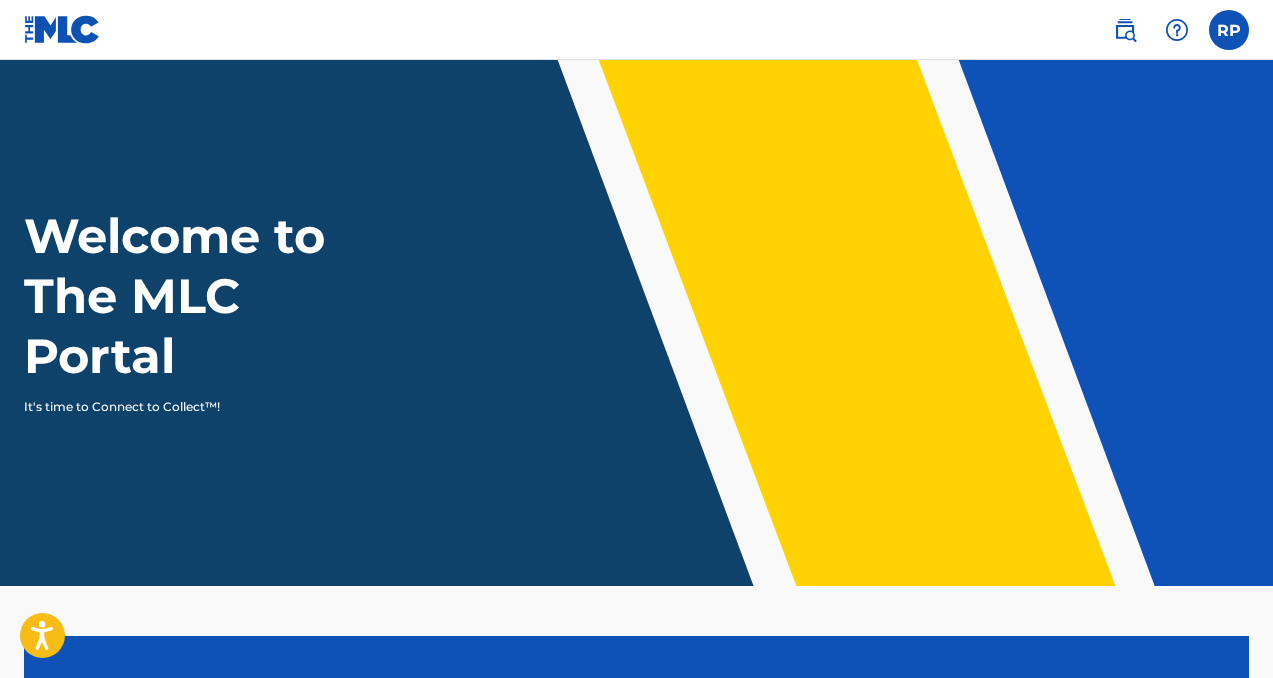 scroll, scrollTop: 0, scrollLeft: 0, axis: both 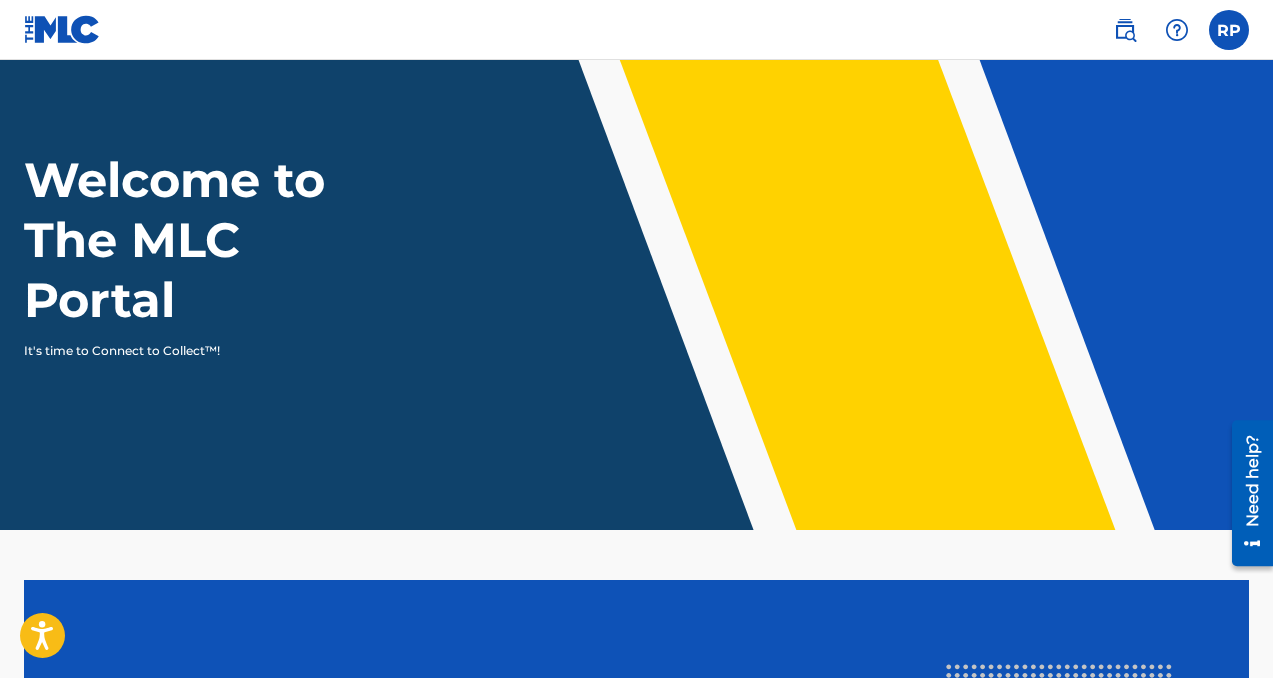 click at bounding box center [1125, 30] 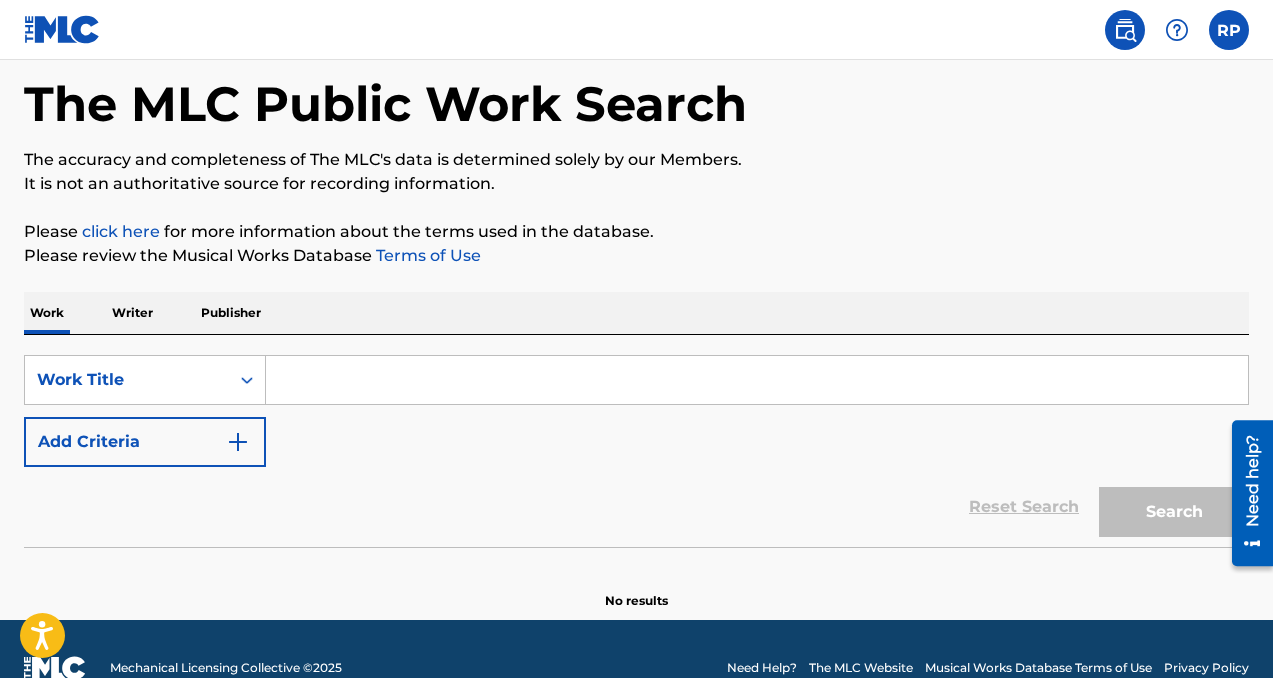 scroll, scrollTop: 128, scrollLeft: 0, axis: vertical 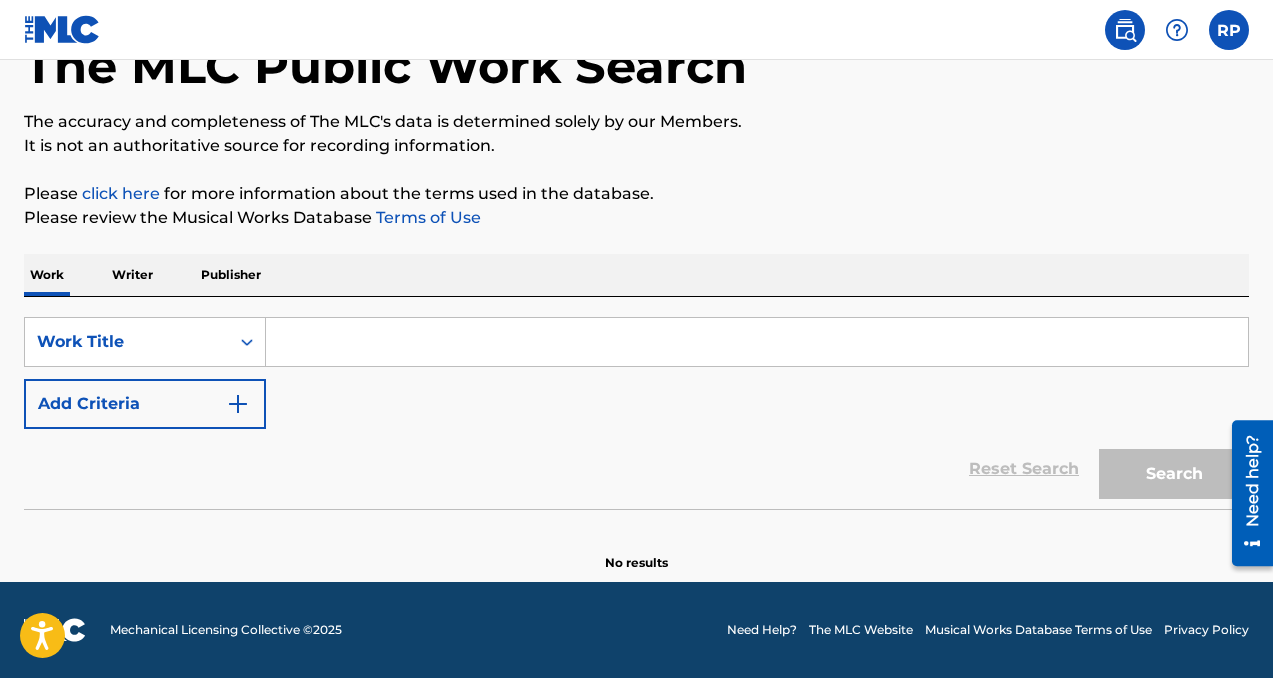 click on "Writer" at bounding box center (132, 275) 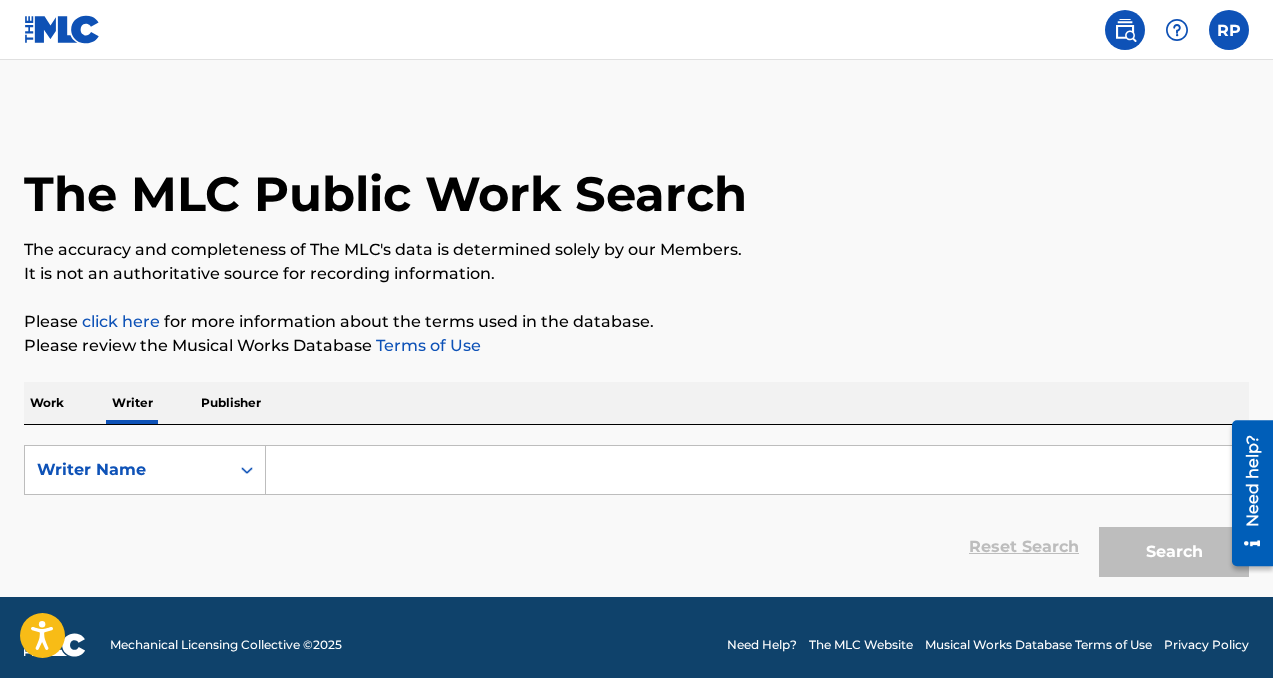 scroll, scrollTop: 15, scrollLeft: 0, axis: vertical 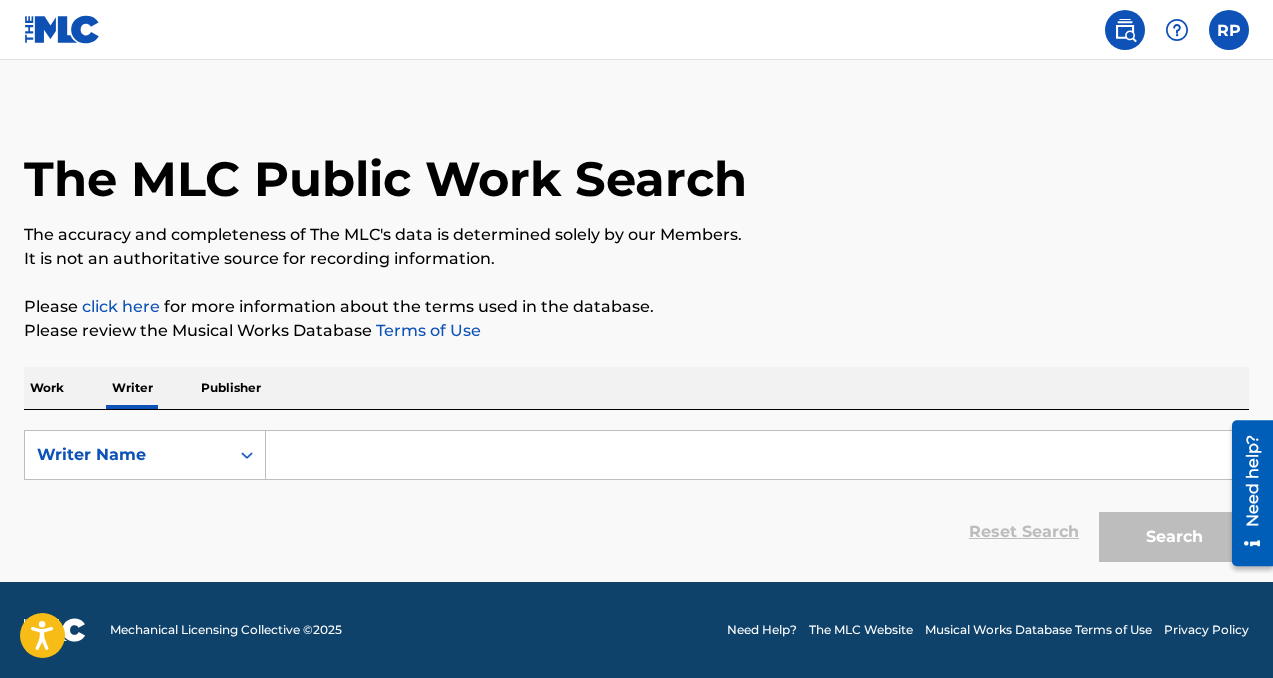 click on "Publisher" at bounding box center [231, 388] 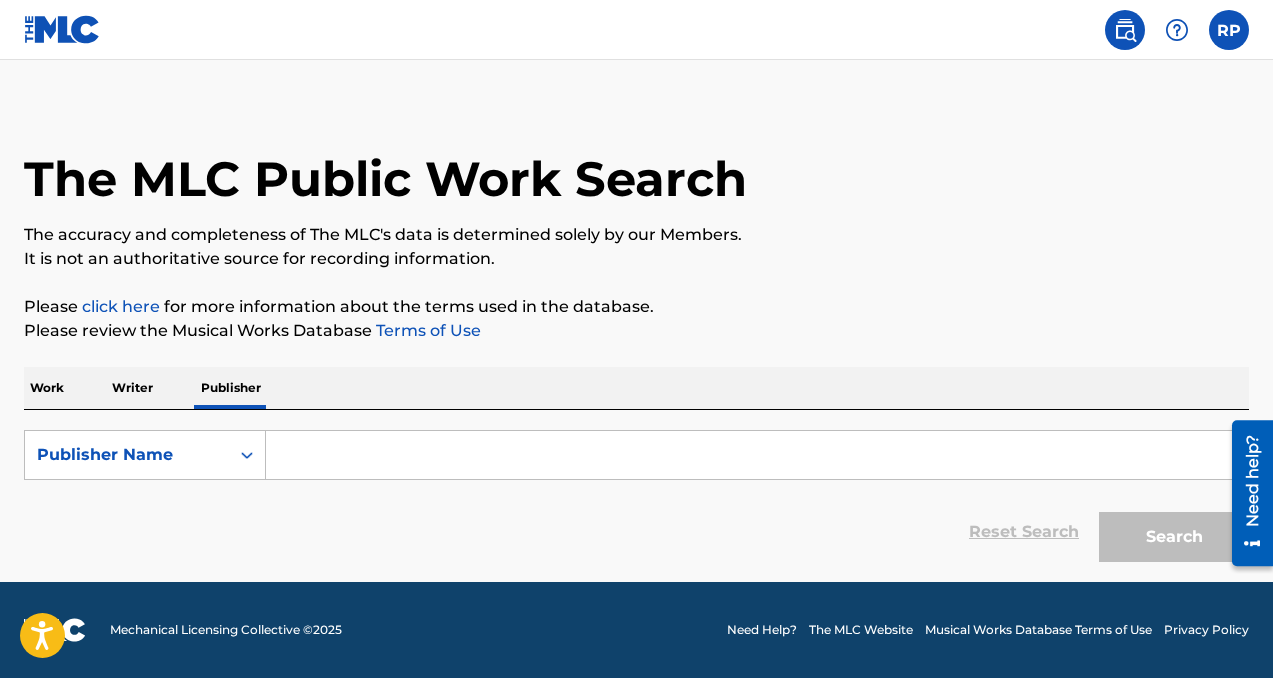 scroll, scrollTop: 0, scrollLeft: 0, axis: both 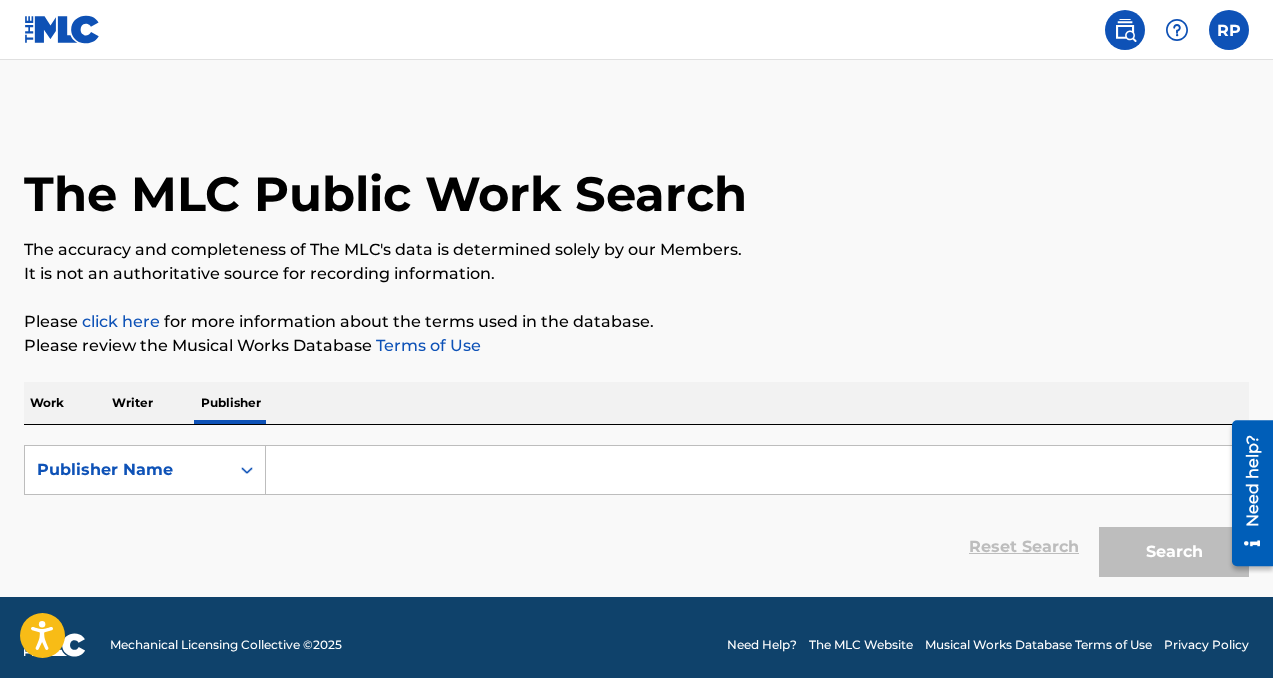 click on "Work Writer Publisher" at bounding box center (636, 403) 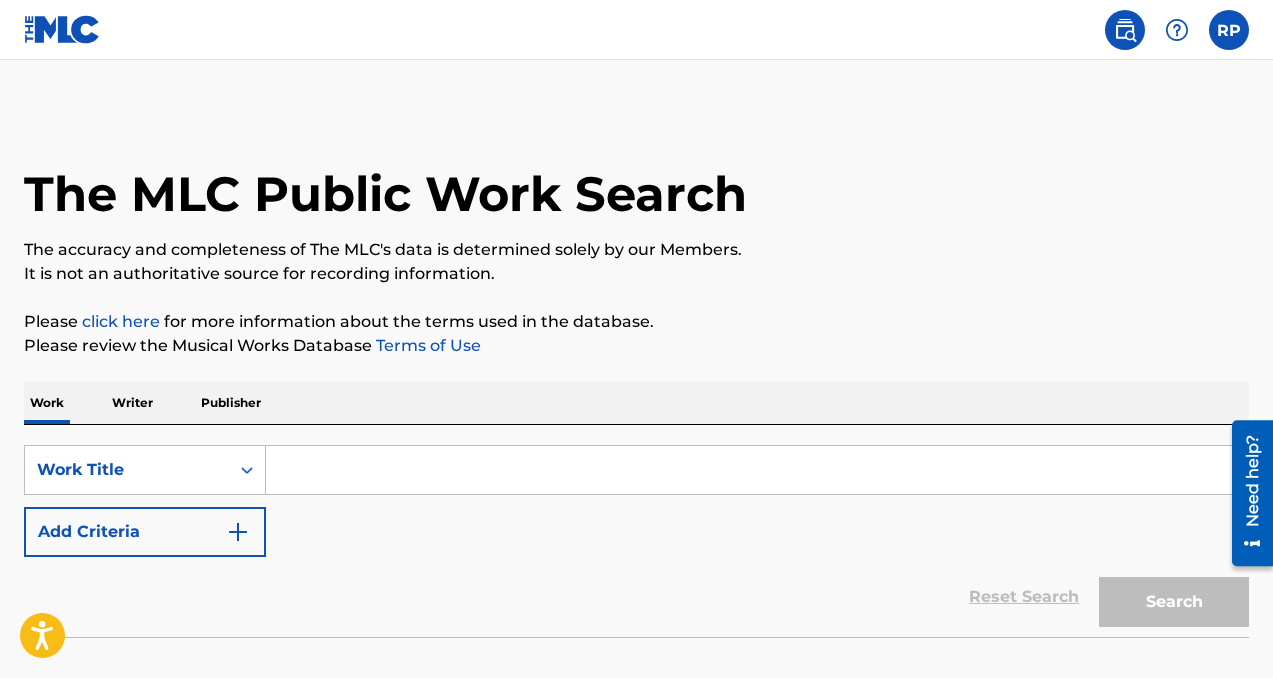 click on "Add Criteria" at bounding box center (145, 532) 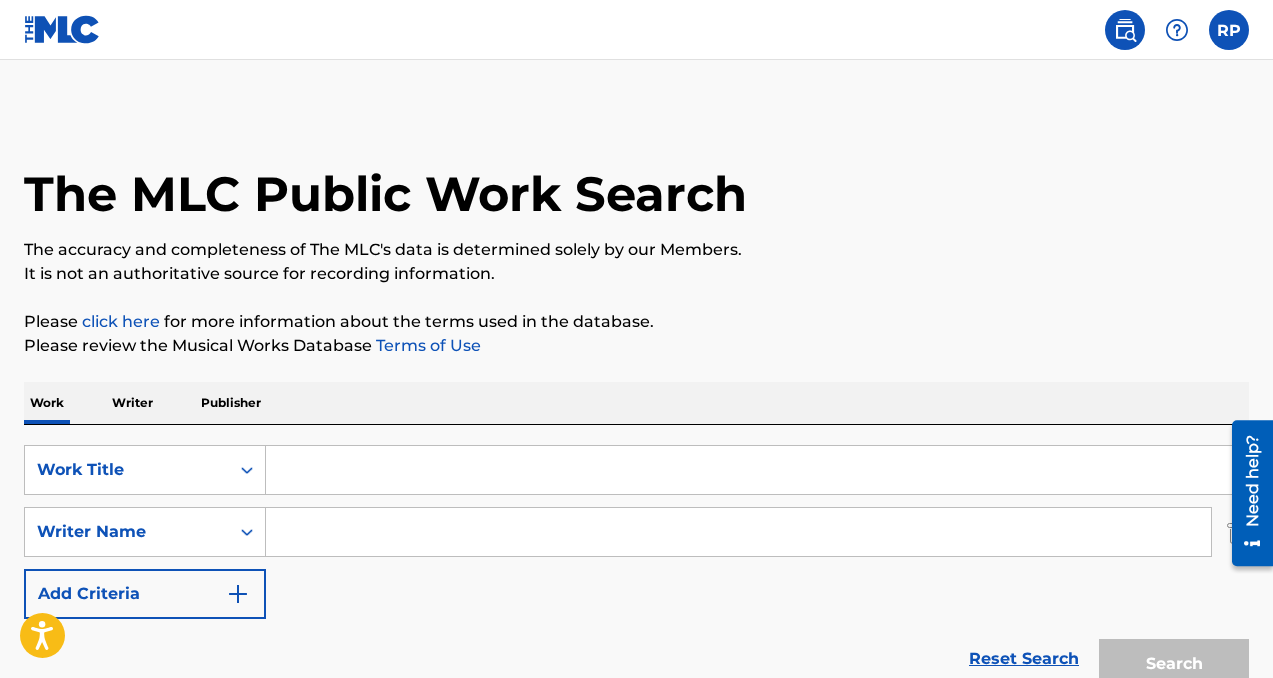 click on "Writer" at bounding box center (132, 403) 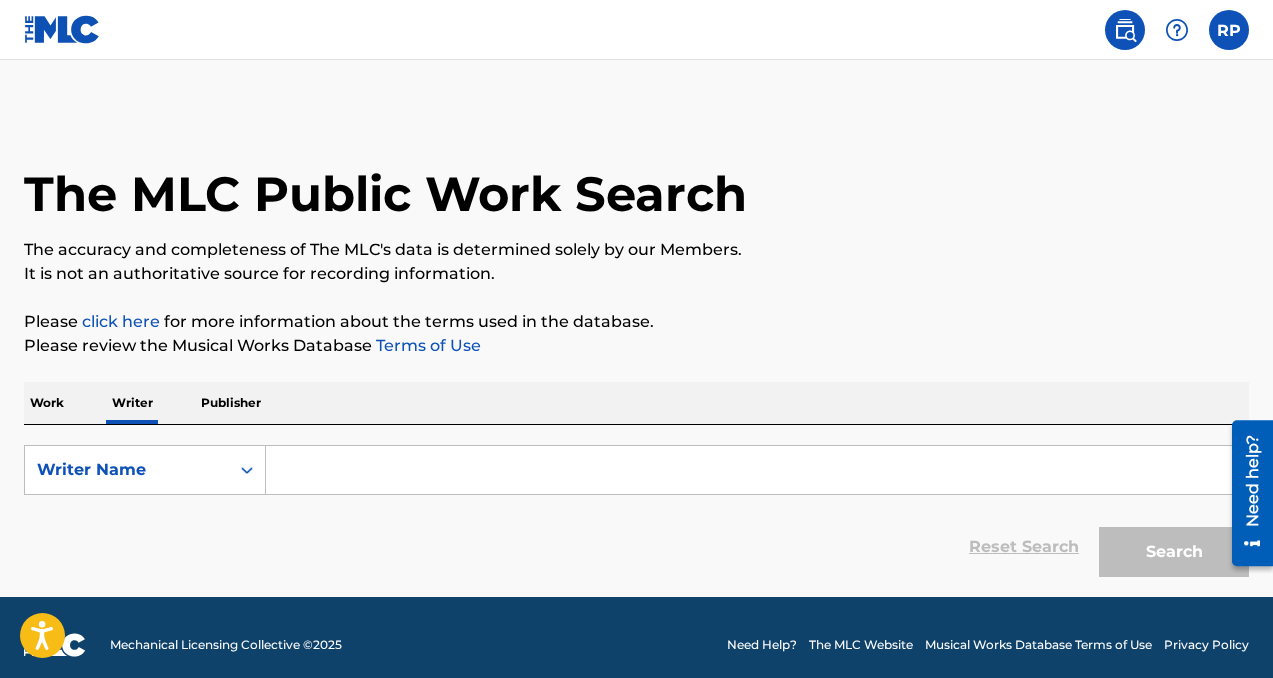 click on "Work" at bounding box center (47, 403) 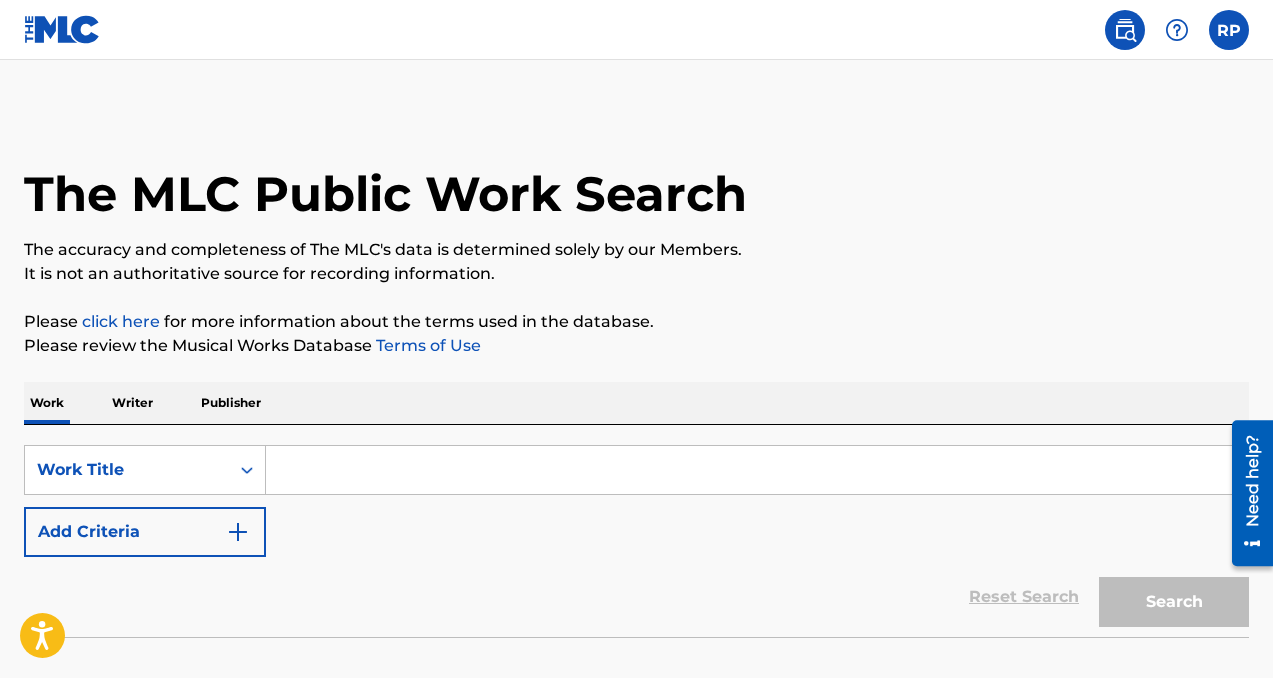 click at bounding box center (238, 532) 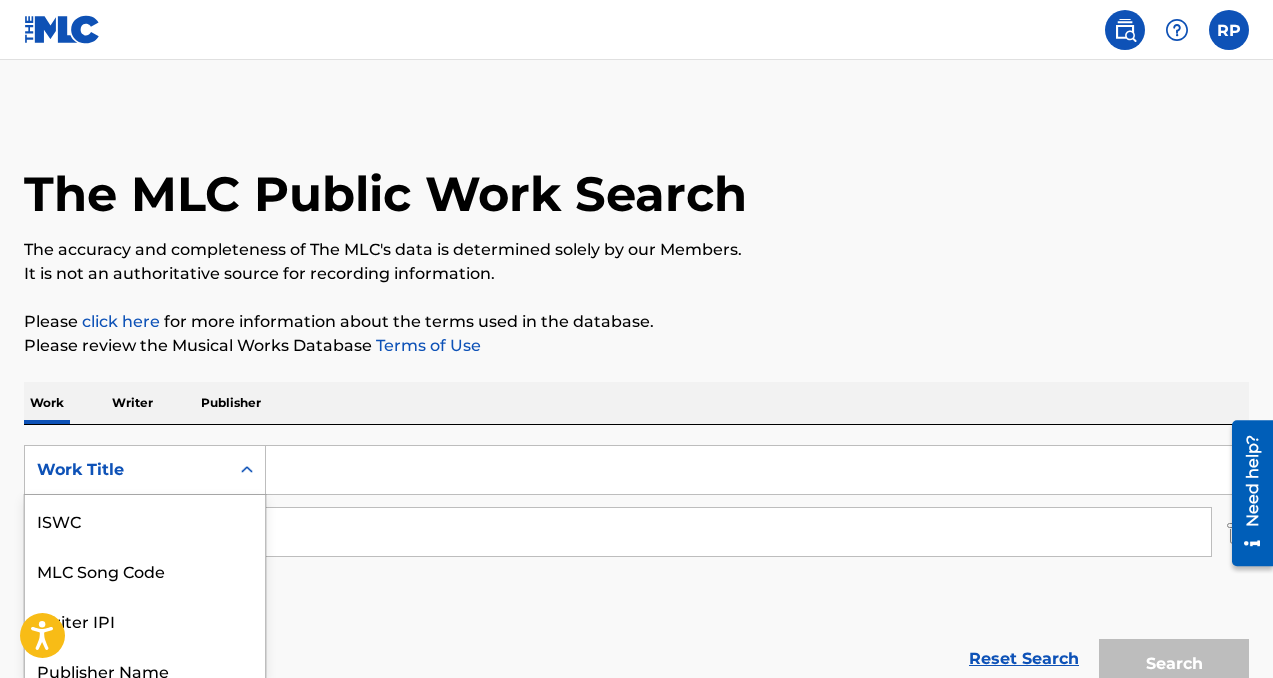 scroll, scrollTop: 116, scrollLeft: 0, axis: vertical 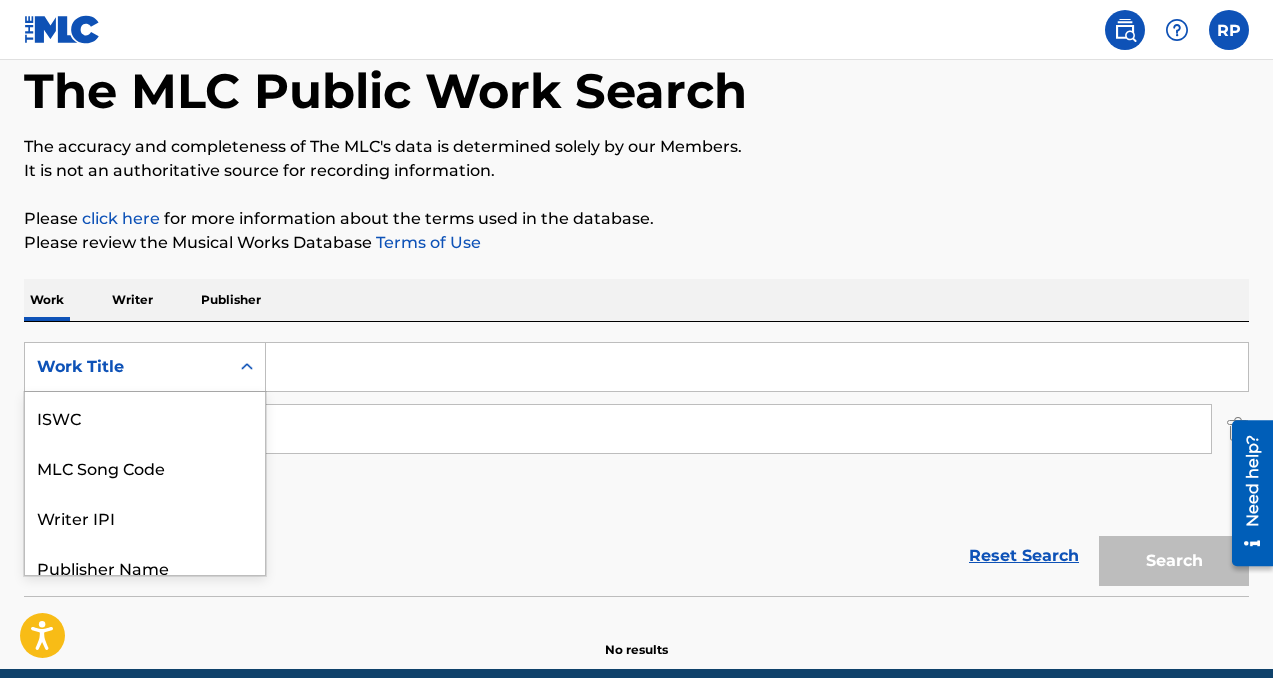 click on "Work Title selected, 7 of 7. 7 results available. Use Up and Down to choose options, press Enter to select the currently focused option, press Escape to exit the menu, press Tab to select the option and exit the menu. Work Title ISWC MLC Song Code Writer IPI Publisher Name Publisher IPI MLC Publisher Number Work Title" at bounding box center [145, 367] 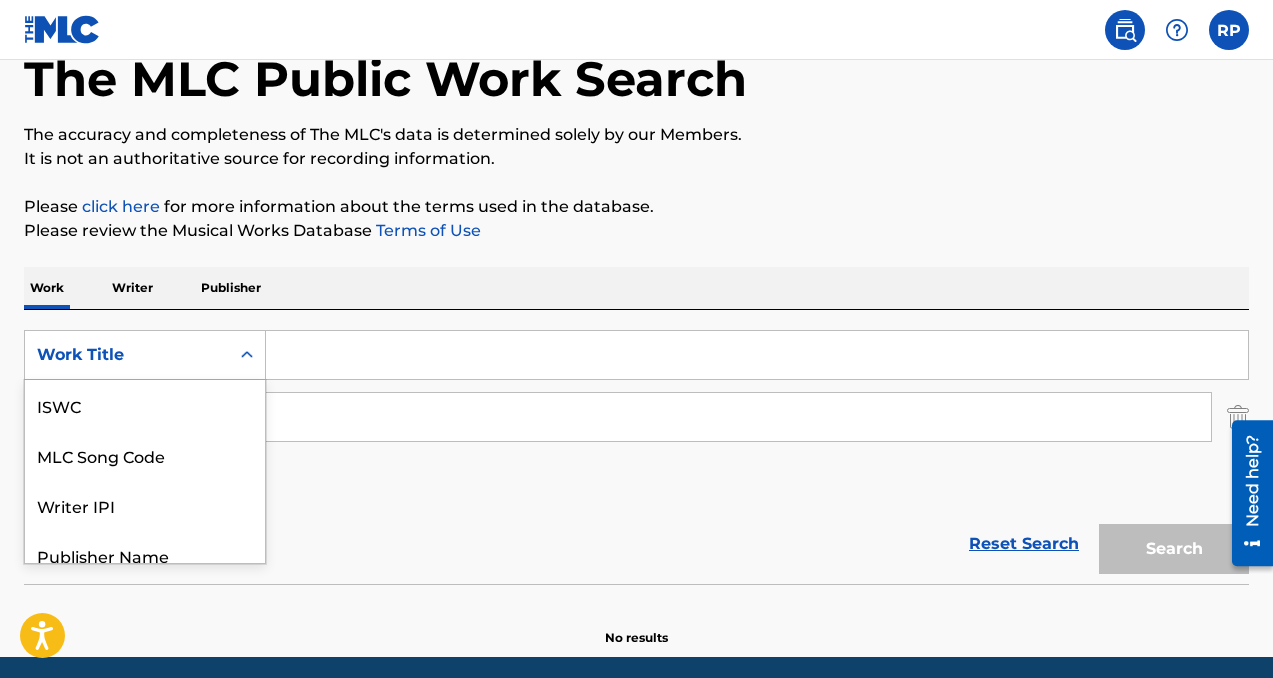 scroll, scrollTop: 50, scrollLeft: 0, axis: vertical 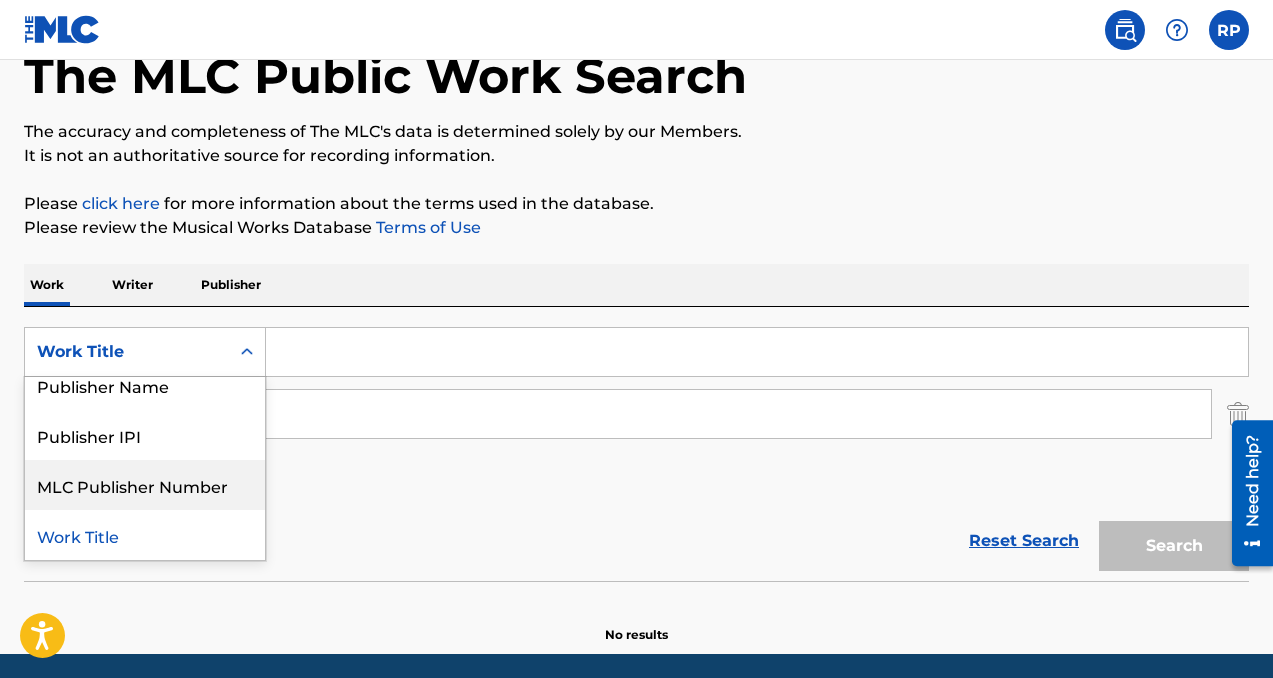 click on "Reset Search Search" at bounding box center [636, 541] 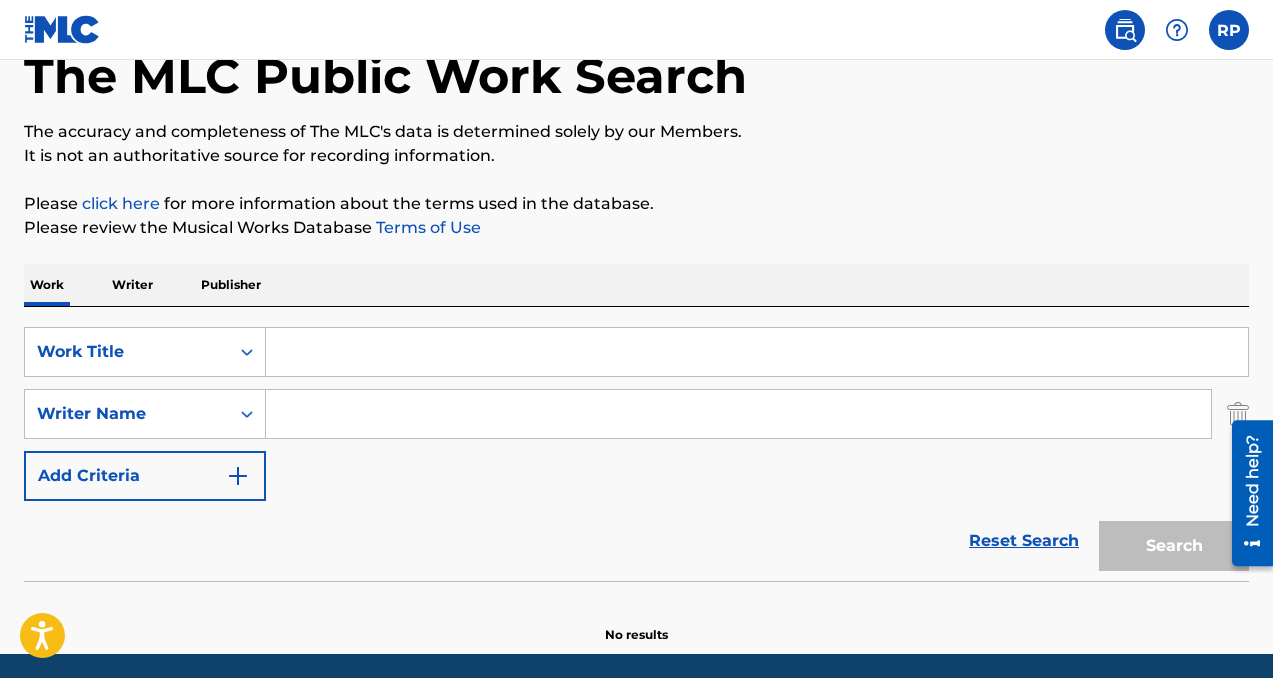 click on "Writer" at bounding box center [132, 285] 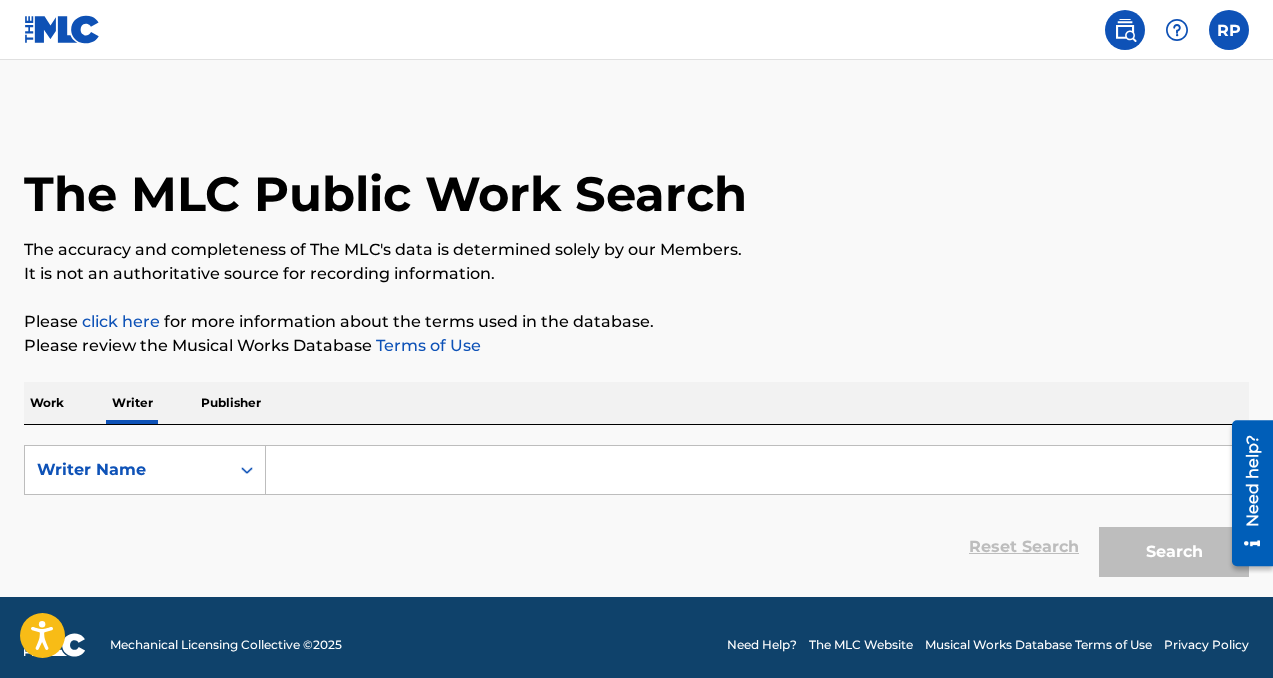 scroll, scrollTop: 15, scrollLeft: 0, axis: vertical 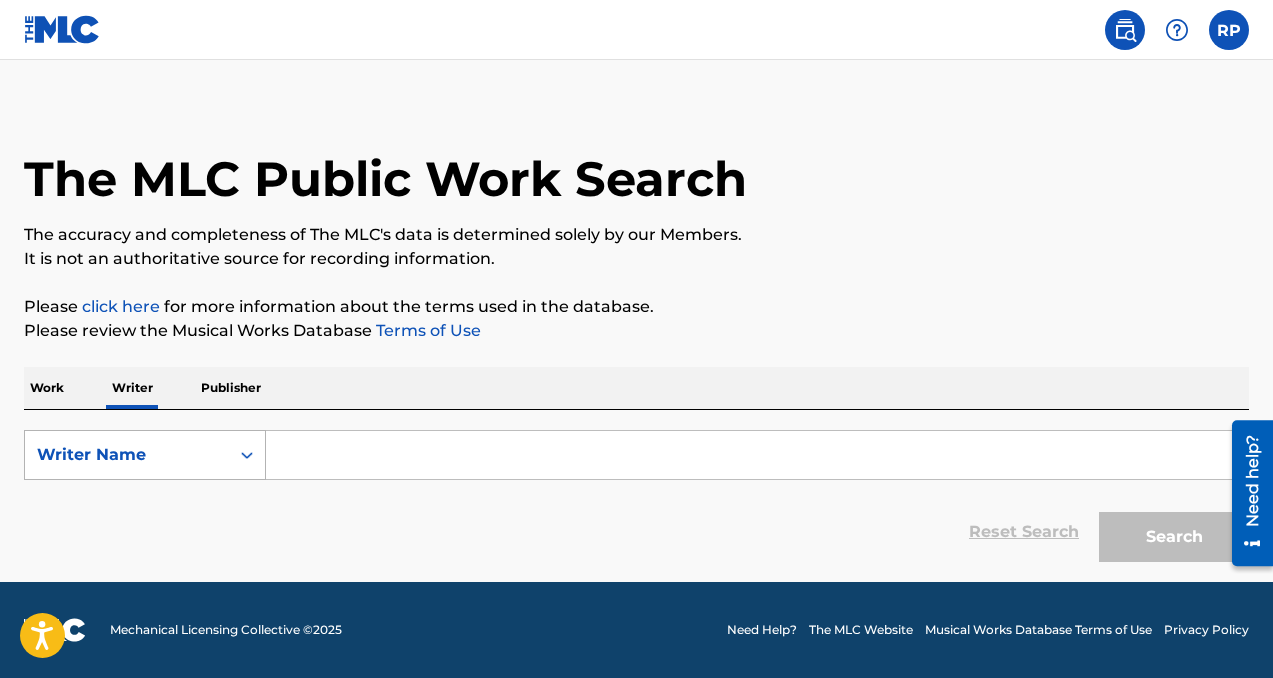 click on "Writer Name" at bounding box center (127, 455) 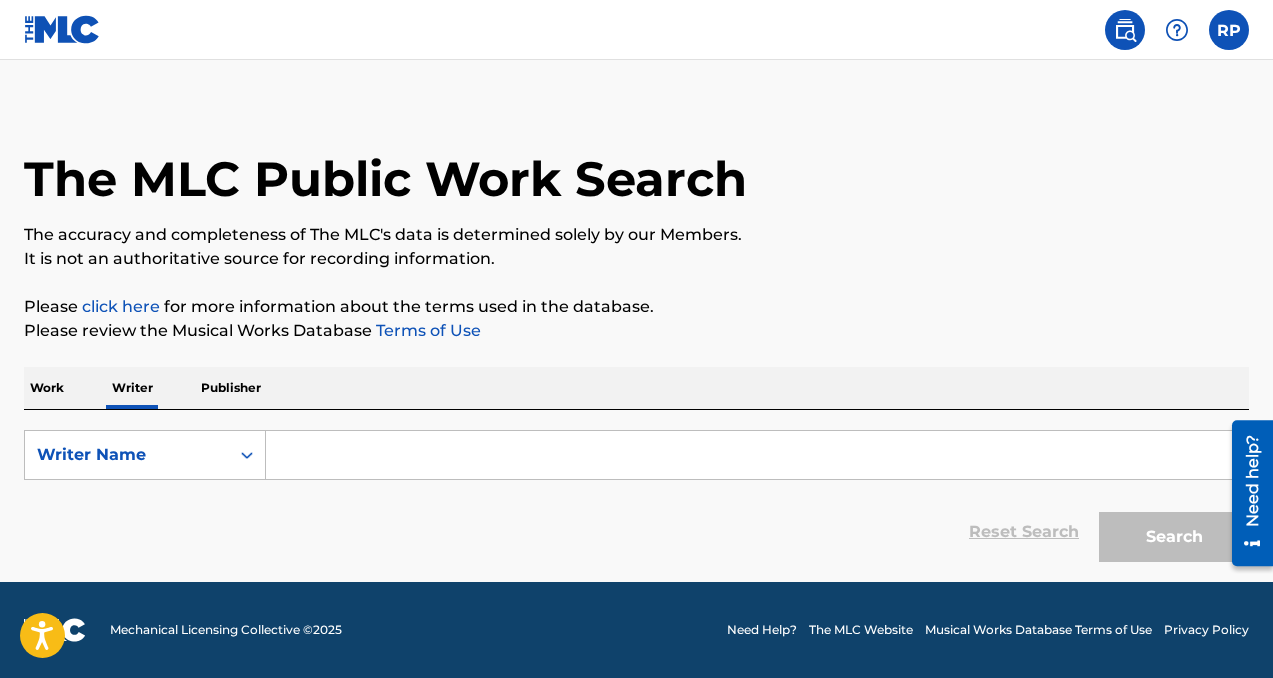 click at bounding box center [1229, 30] 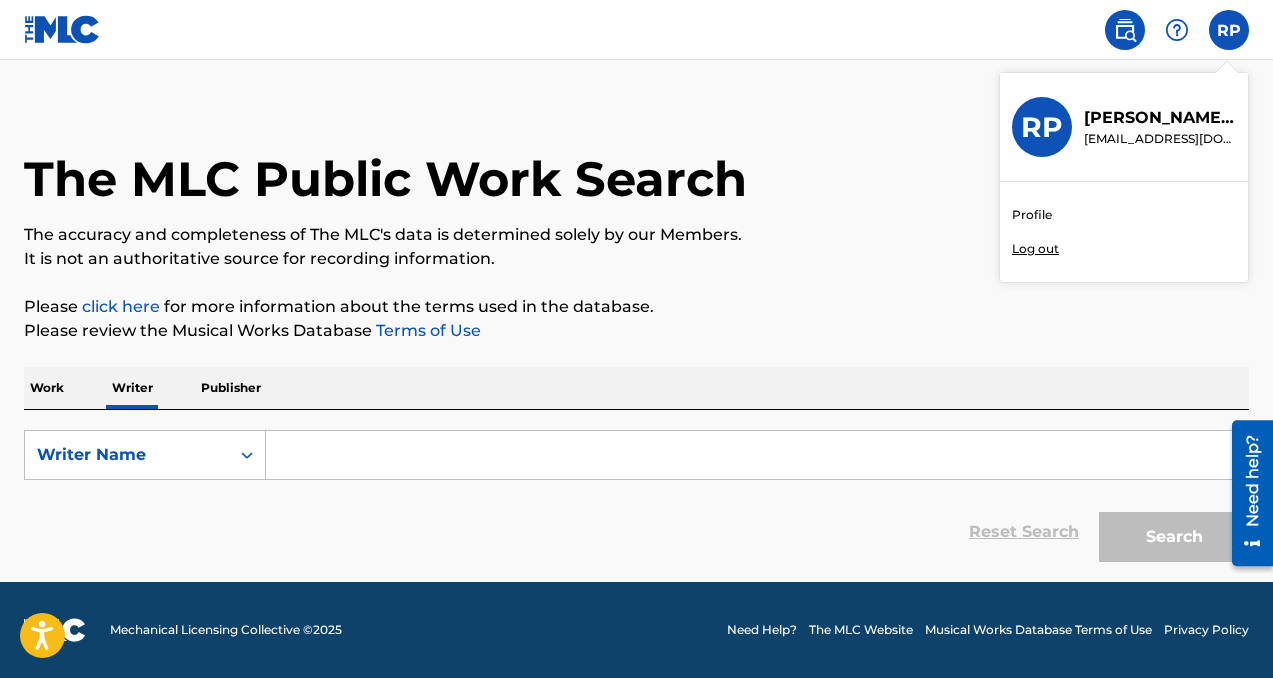 click on "RP" at bounding box center (1042, 127) 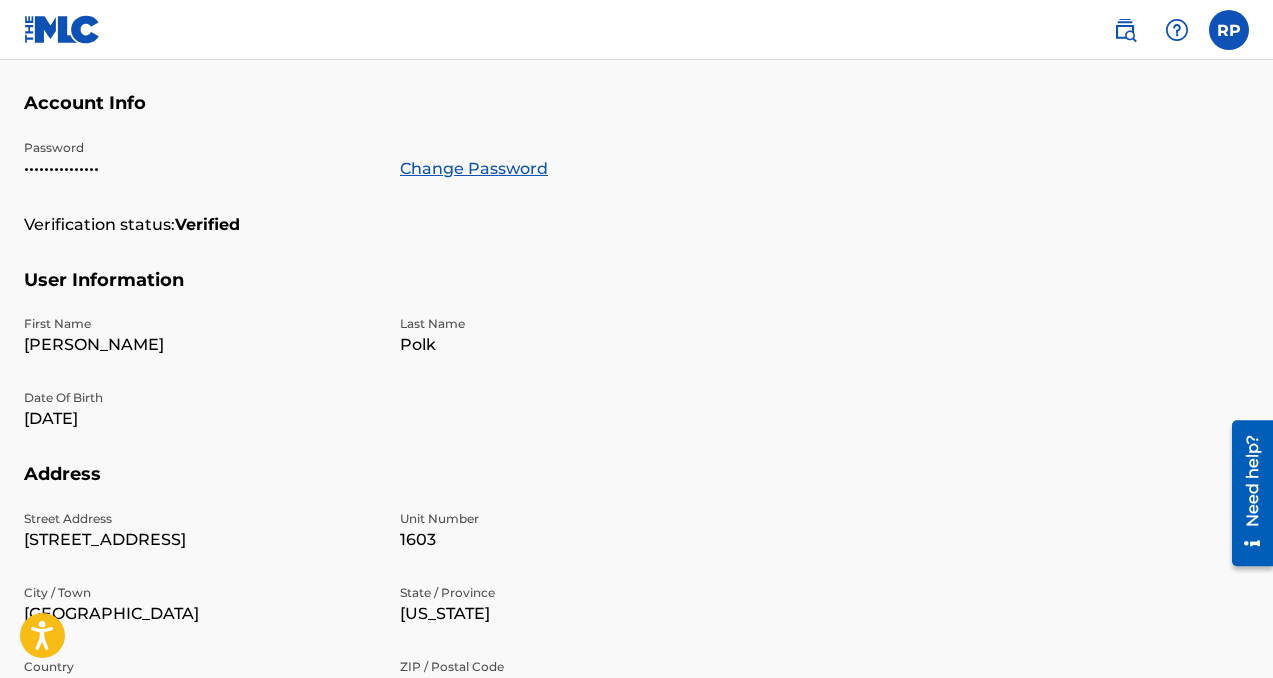 scroll, scrollTop: 28, scrollLeft: 0, axis: vertical 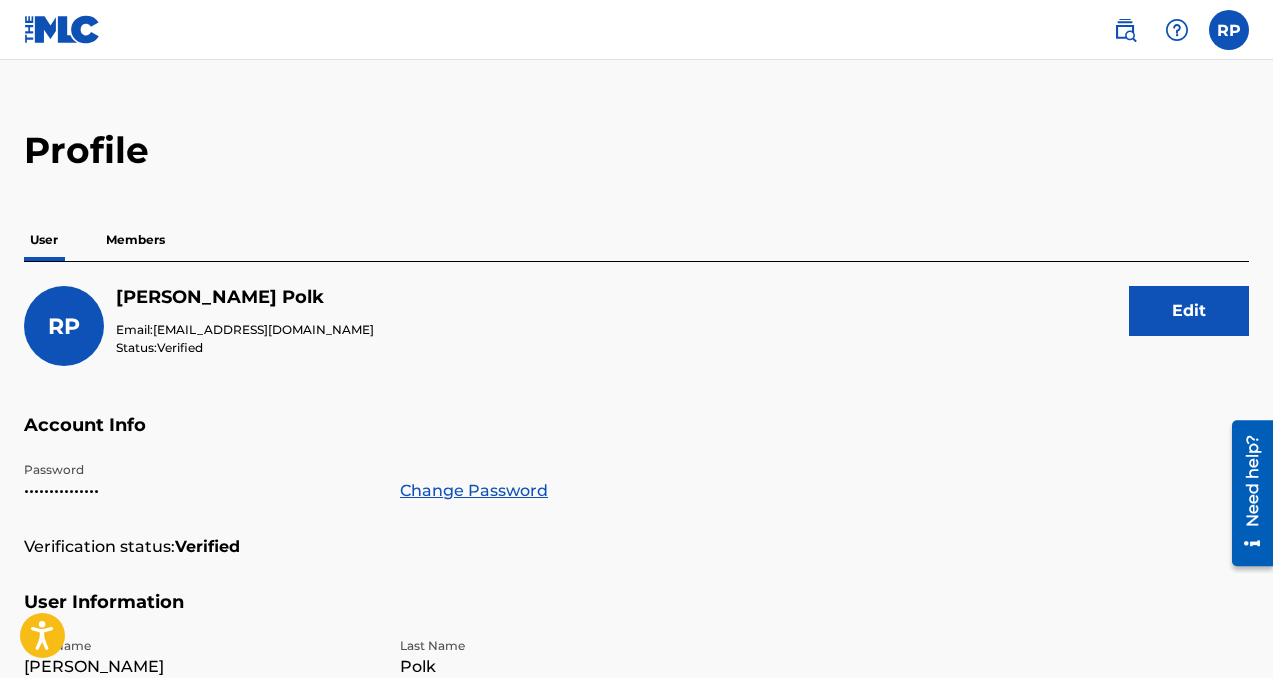 click on "Members" at bounding box center [135, 240] 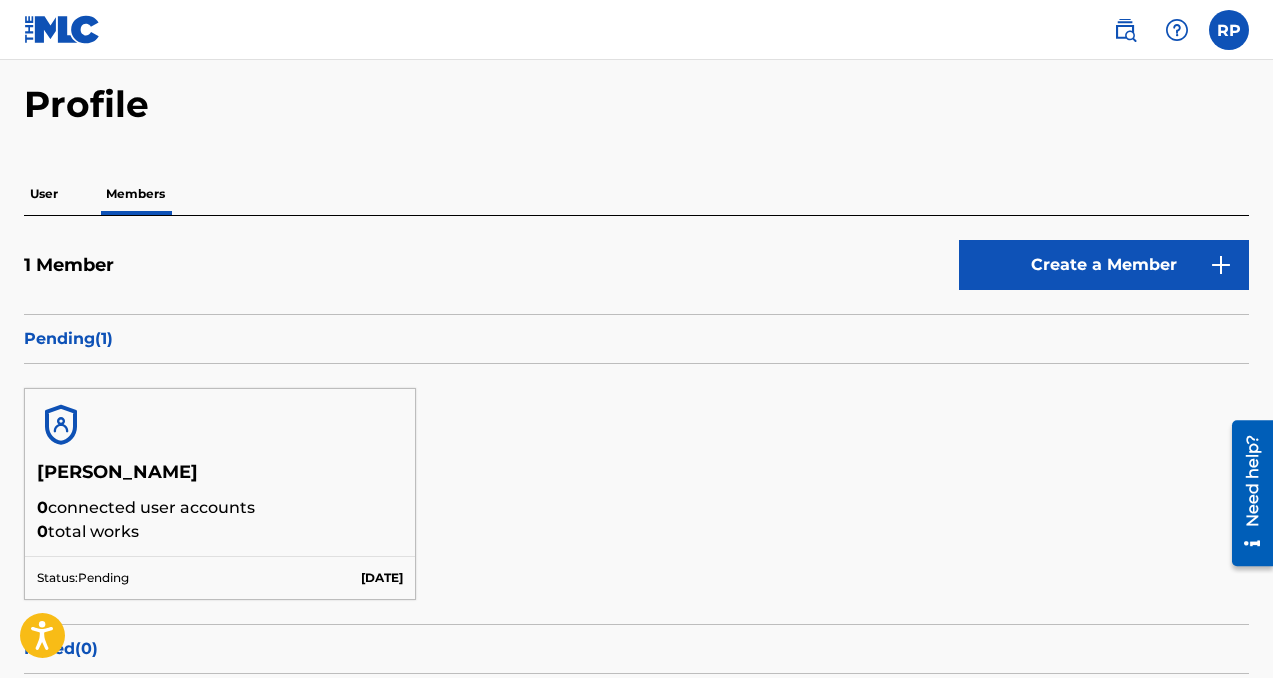 scroll, scrollTop: 91, scrollLeft: 0, axis: vertical 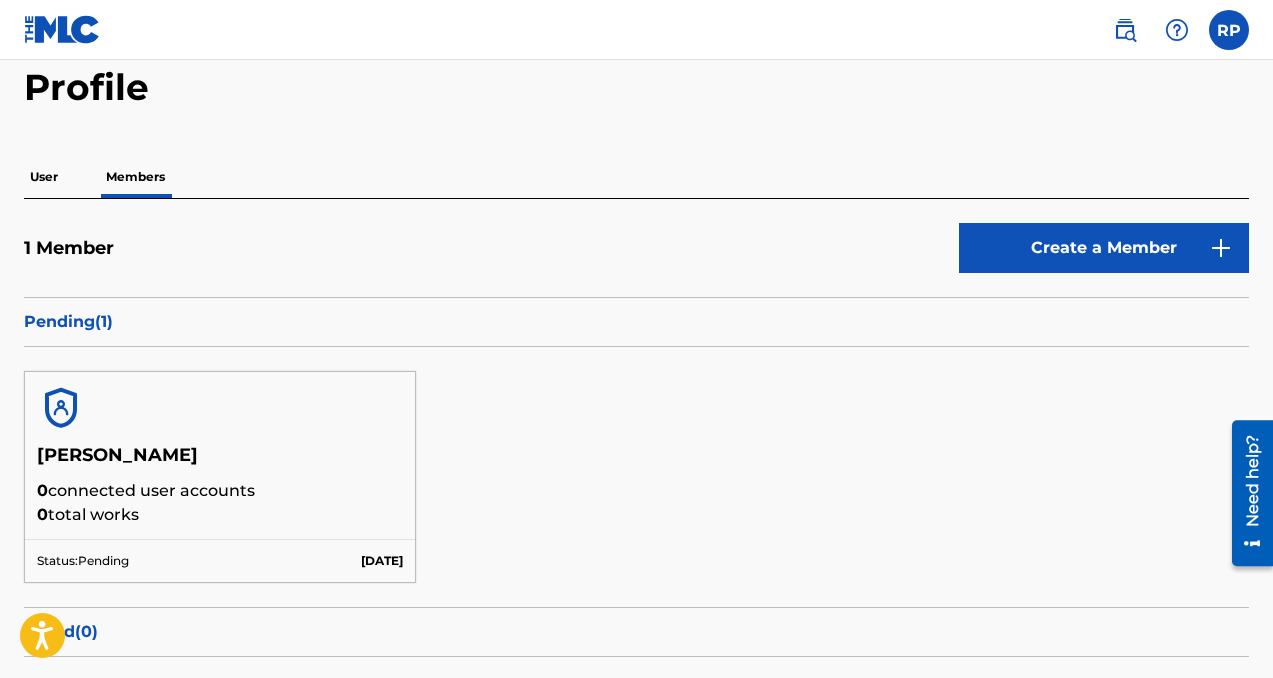 click at bounding box center [61, 408] 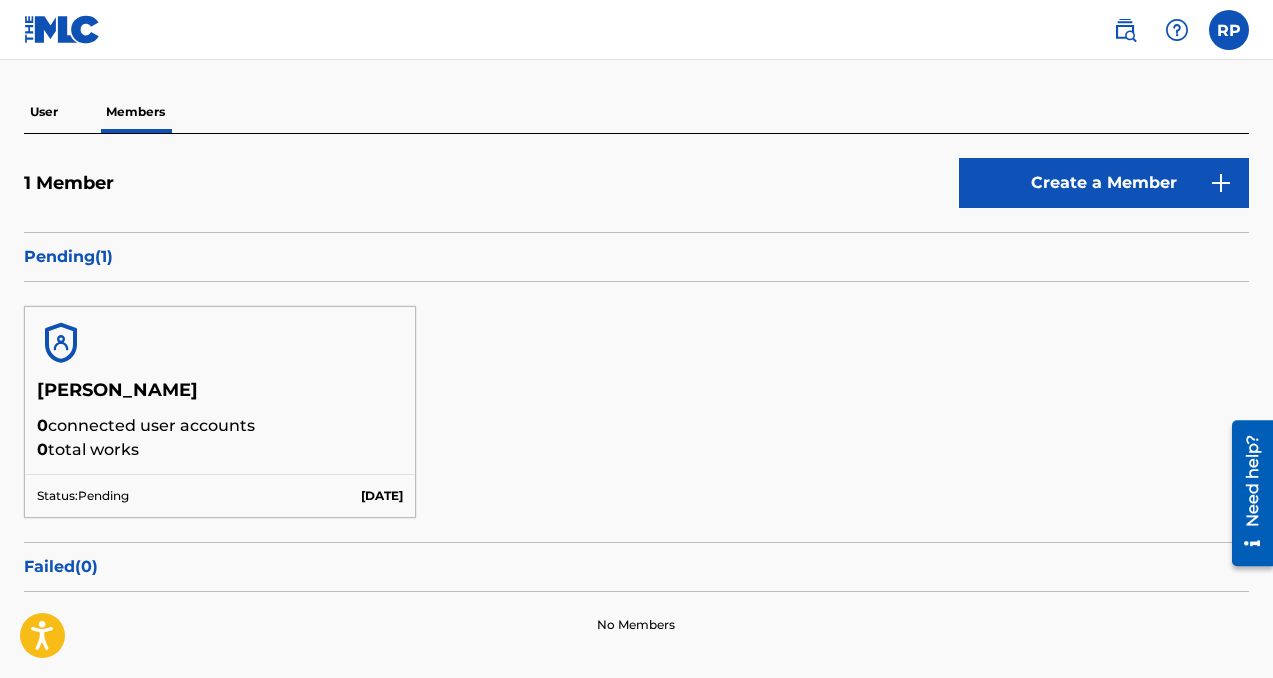 scroll, scrollTop: 154, scrollLeft: 0, axis: vertical 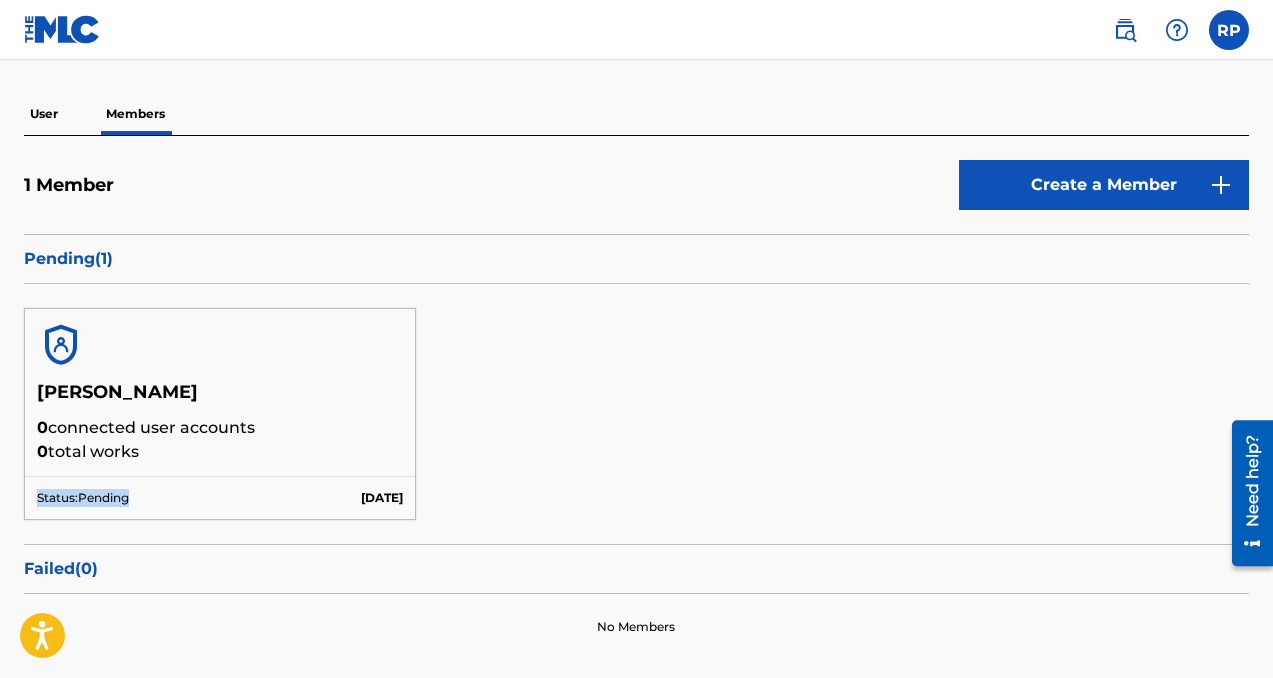 click on "Status:  Pending Jul 09 2025" at bounding box center (220, 497) 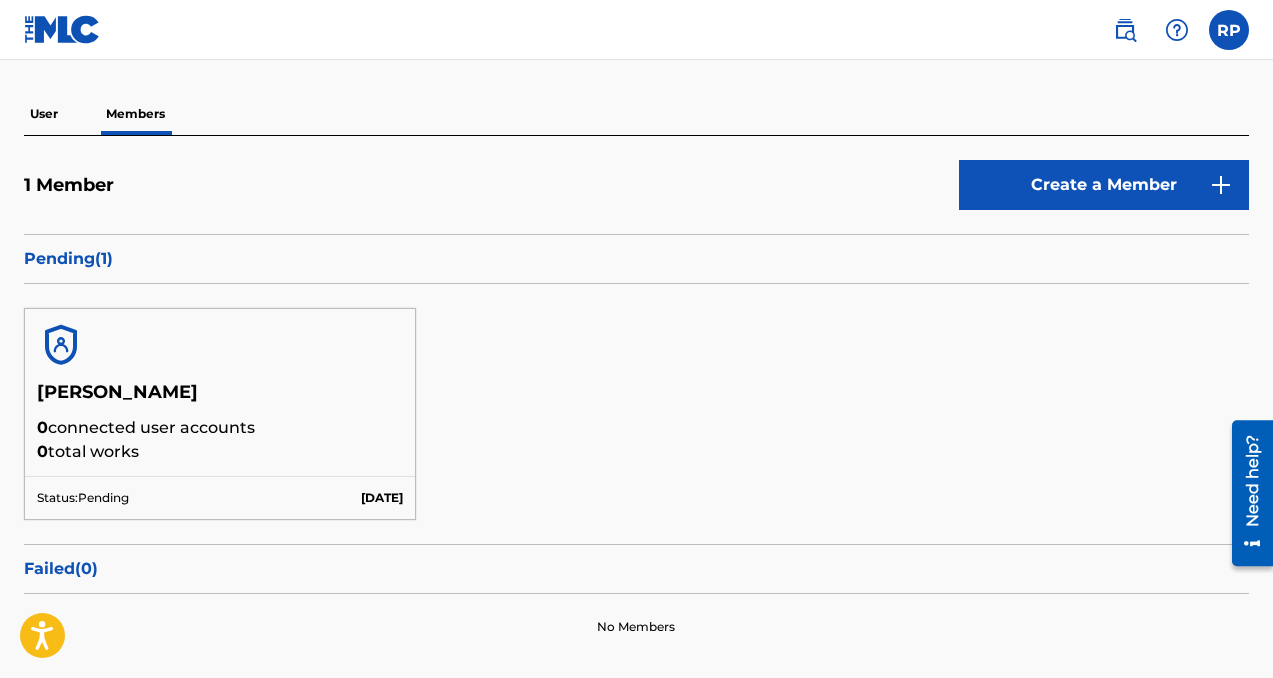 click on "Robert Polk III" at bounding box center (220, 398) 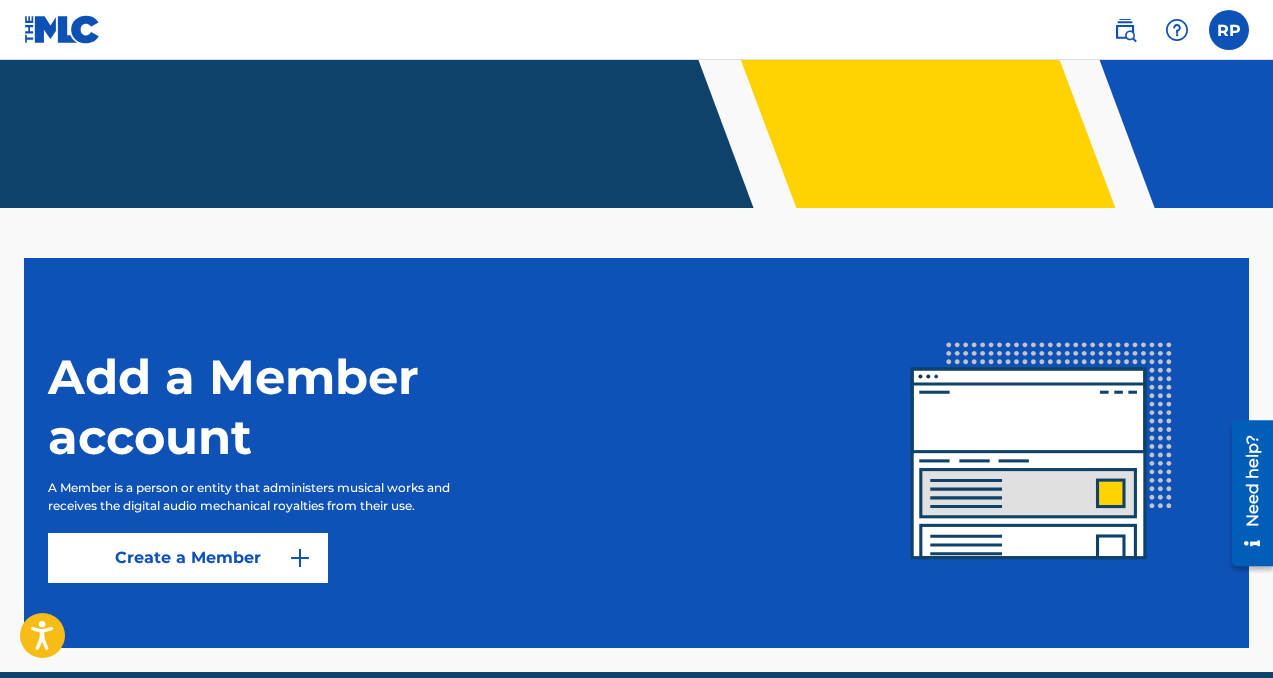 scroll, scrollTop: 468, scrollLeft: 0, axis: vertical 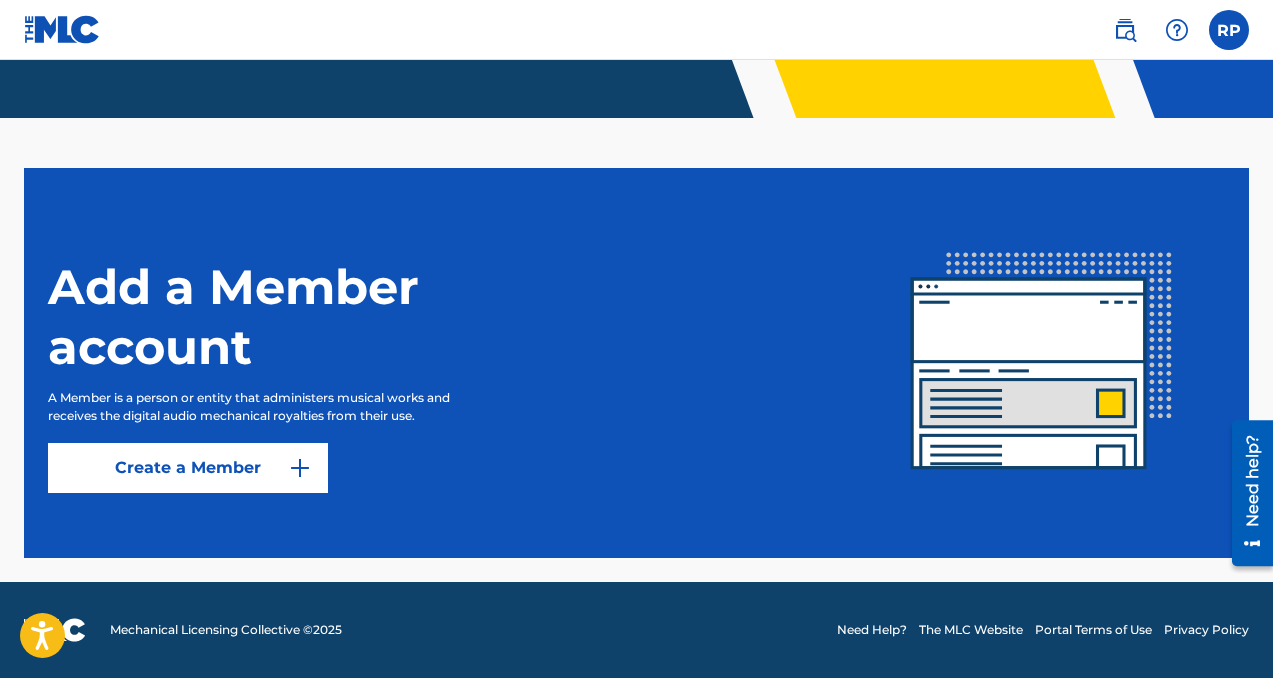 click at bounding box center (1125, 30) 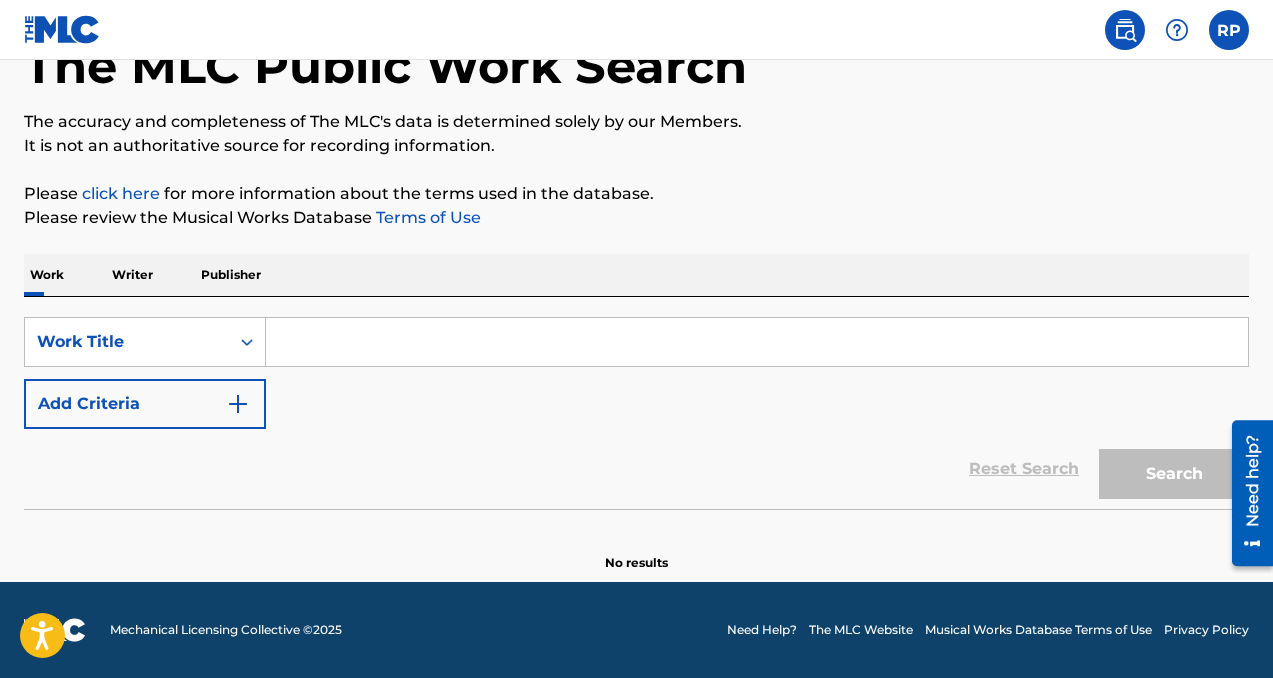 scroll, scrollTop: 0, scrollLeft: 0, axis: both 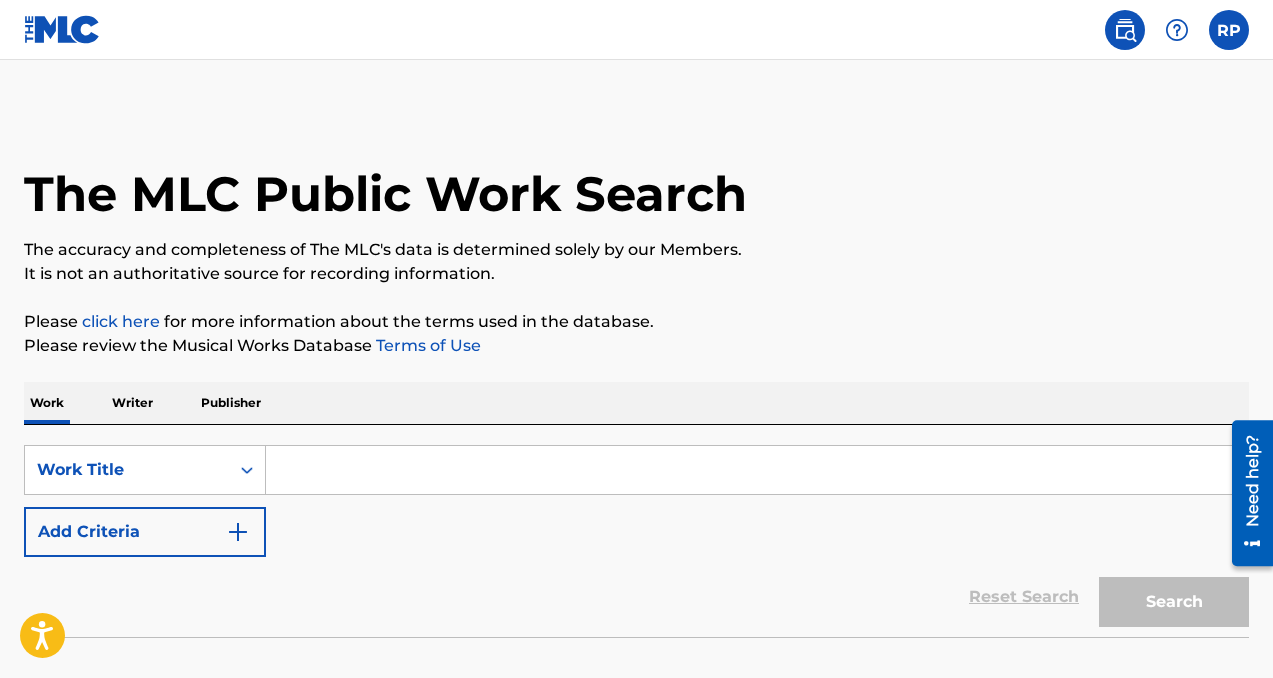click at bounding box center [757, 470] 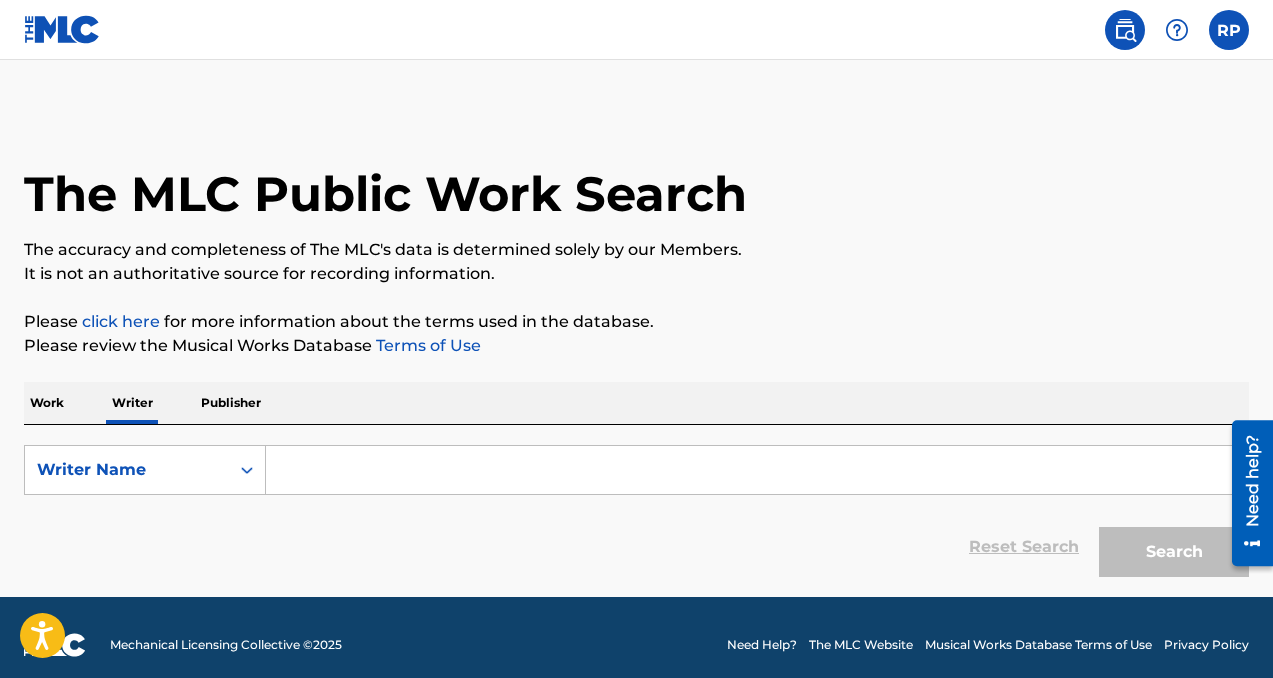 click at bounding box center [757, 470] 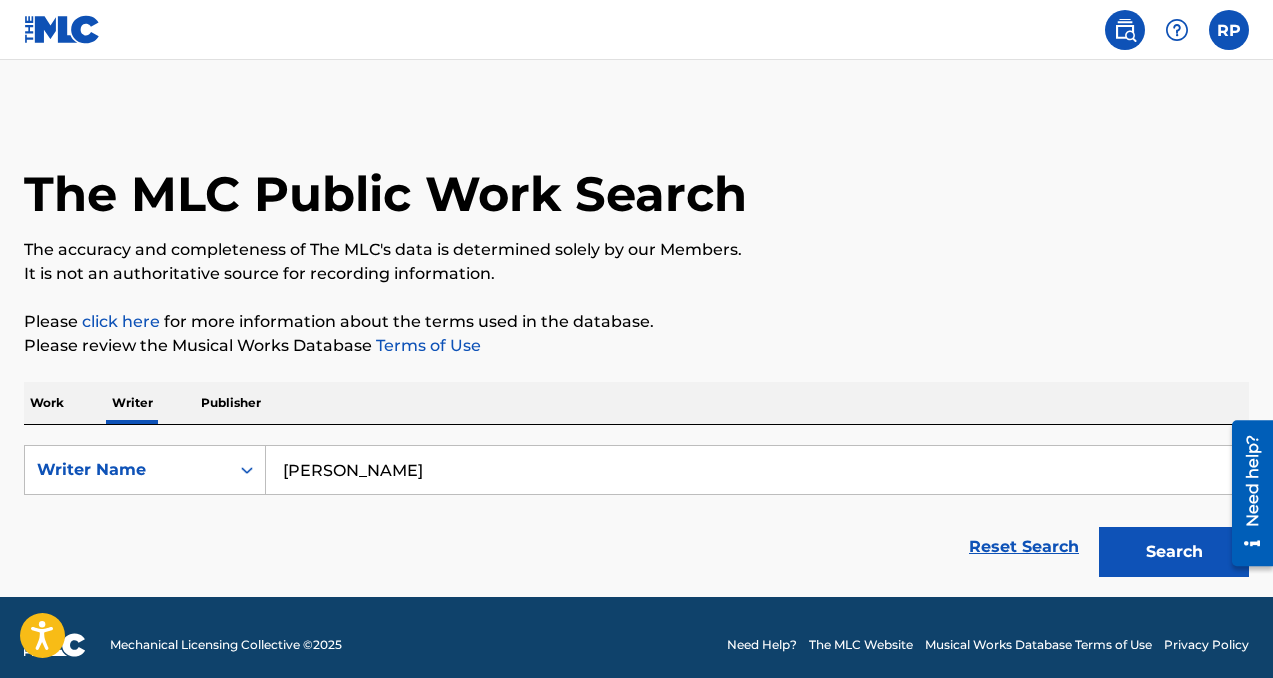 type on "Robert Polk" 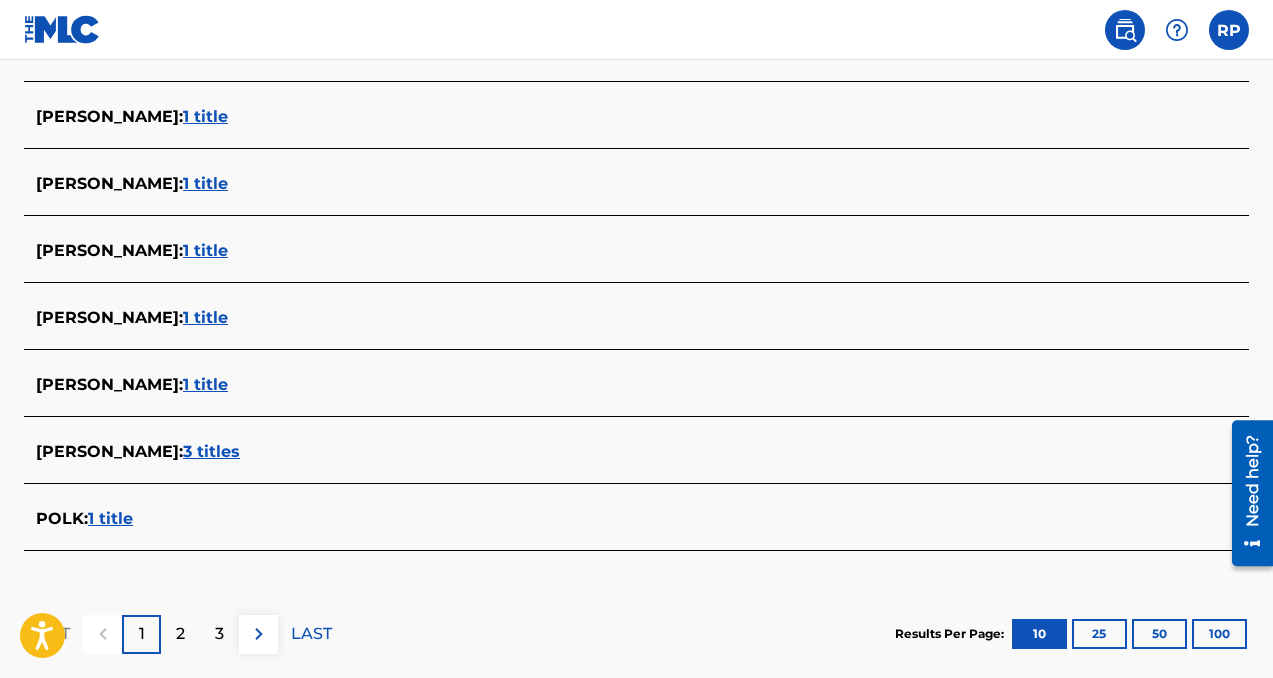 scroll, scrollTop: 830, scrollLeft: 0, axis: vertical 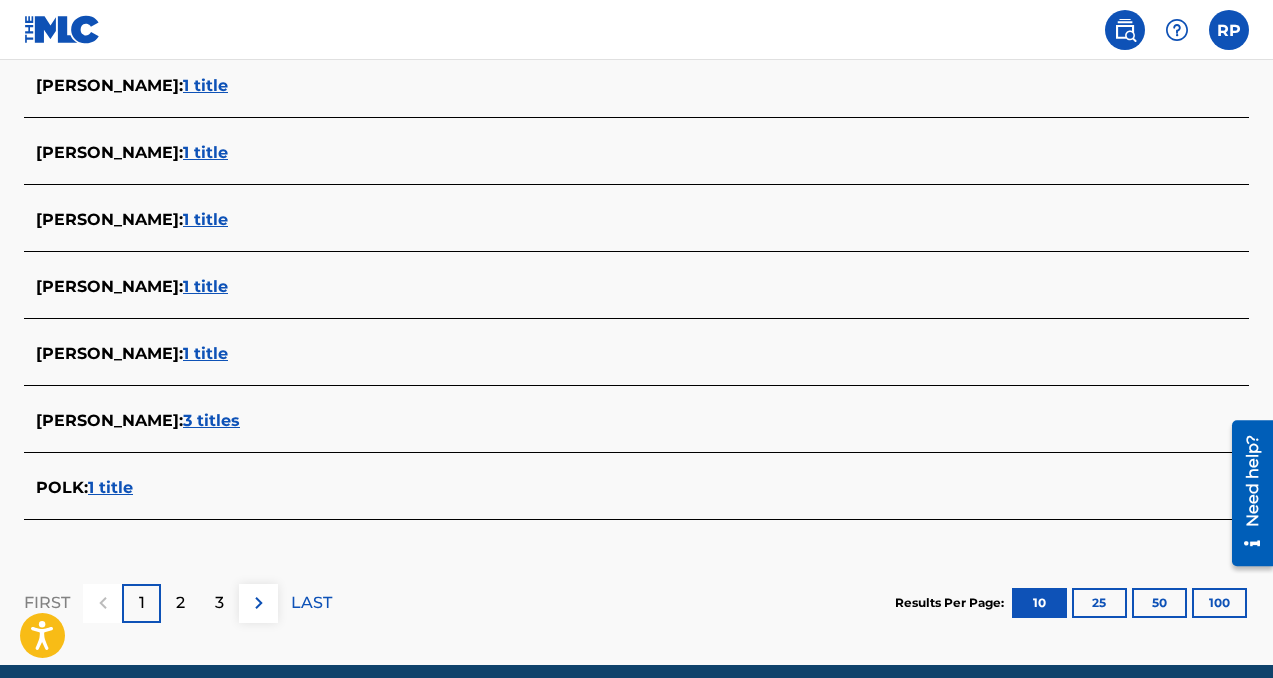 click on "2" at bounding box center (180, 603) 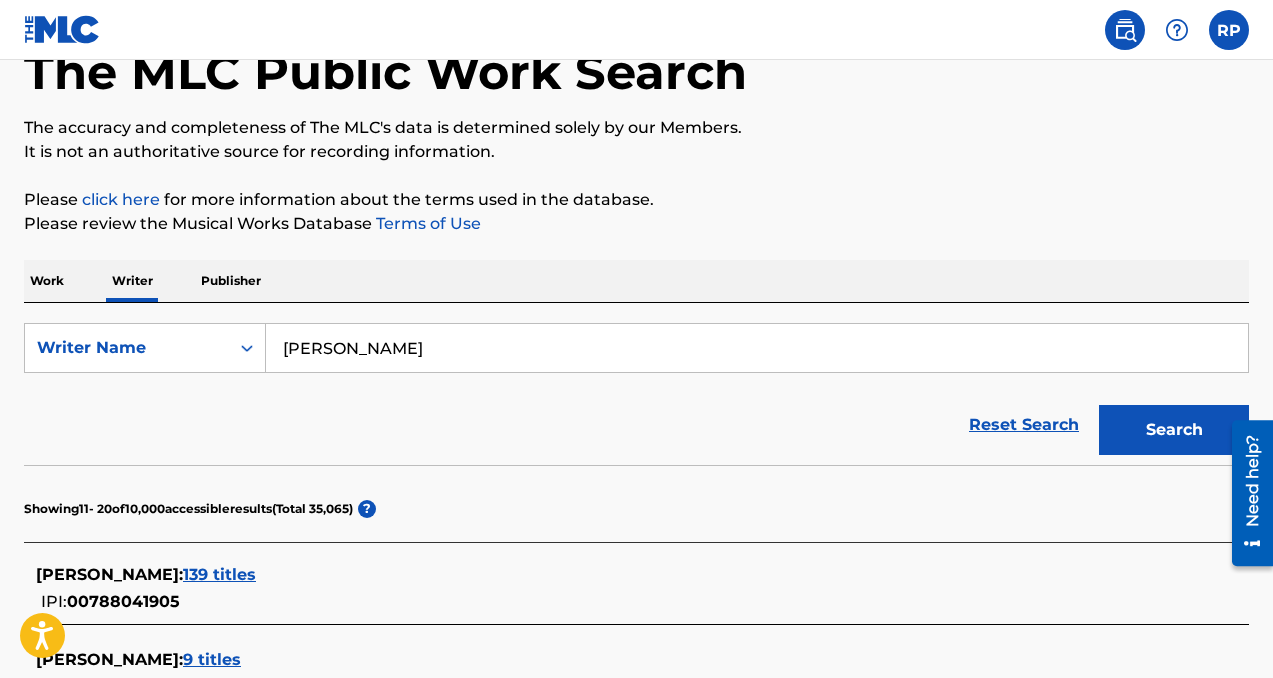 scroll, scrollTop: 118, scrollLeft: 0, axis: vertical 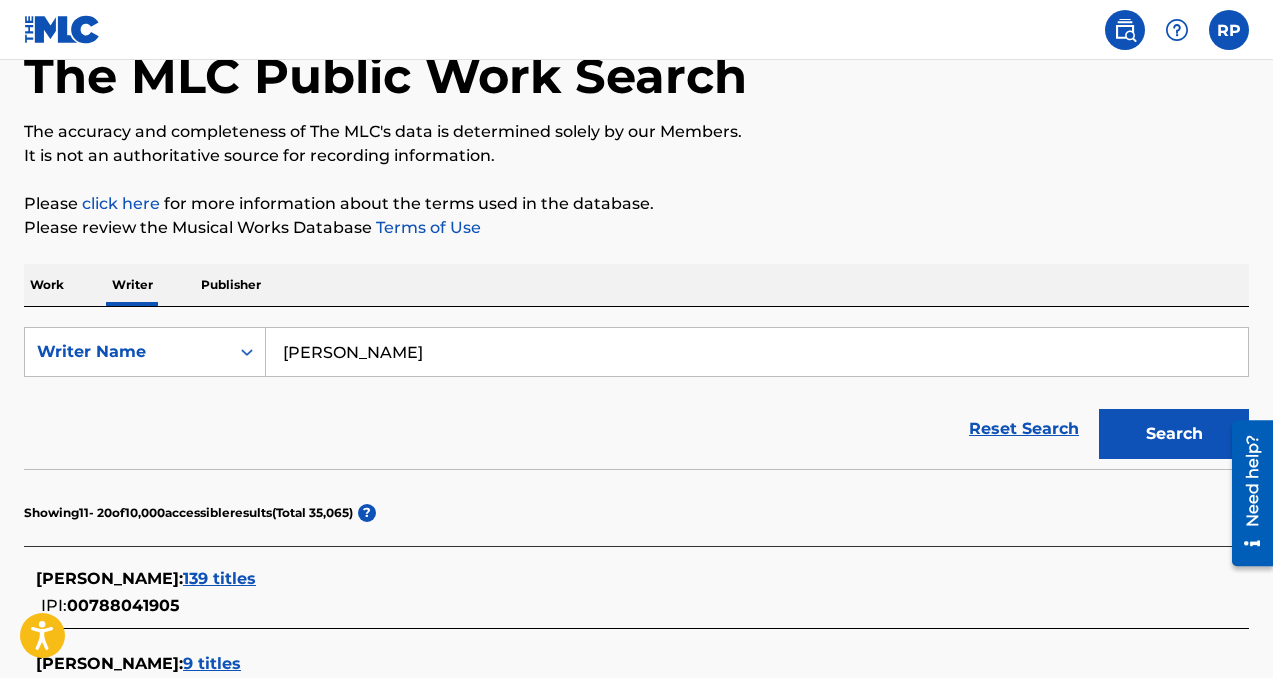 click on "139 titles" at bounding box center (219, 578) 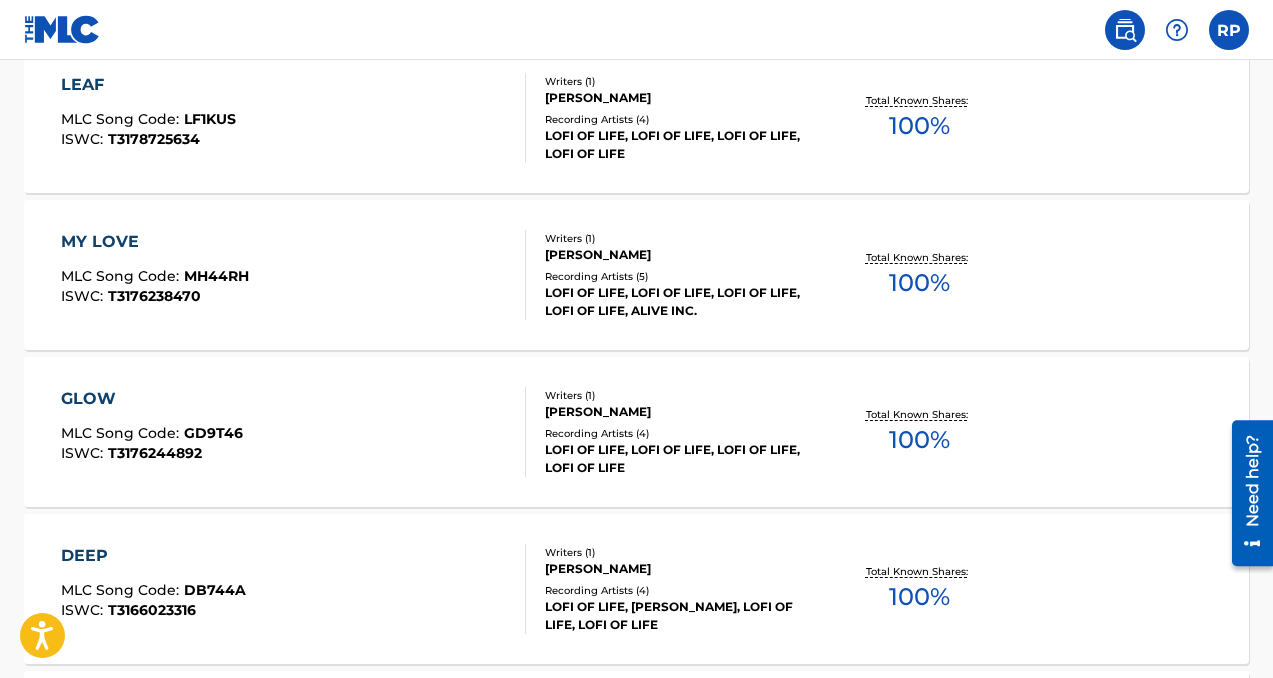 scroll, scrollTop: 1851, scrollLeft: 0, axis: vertical 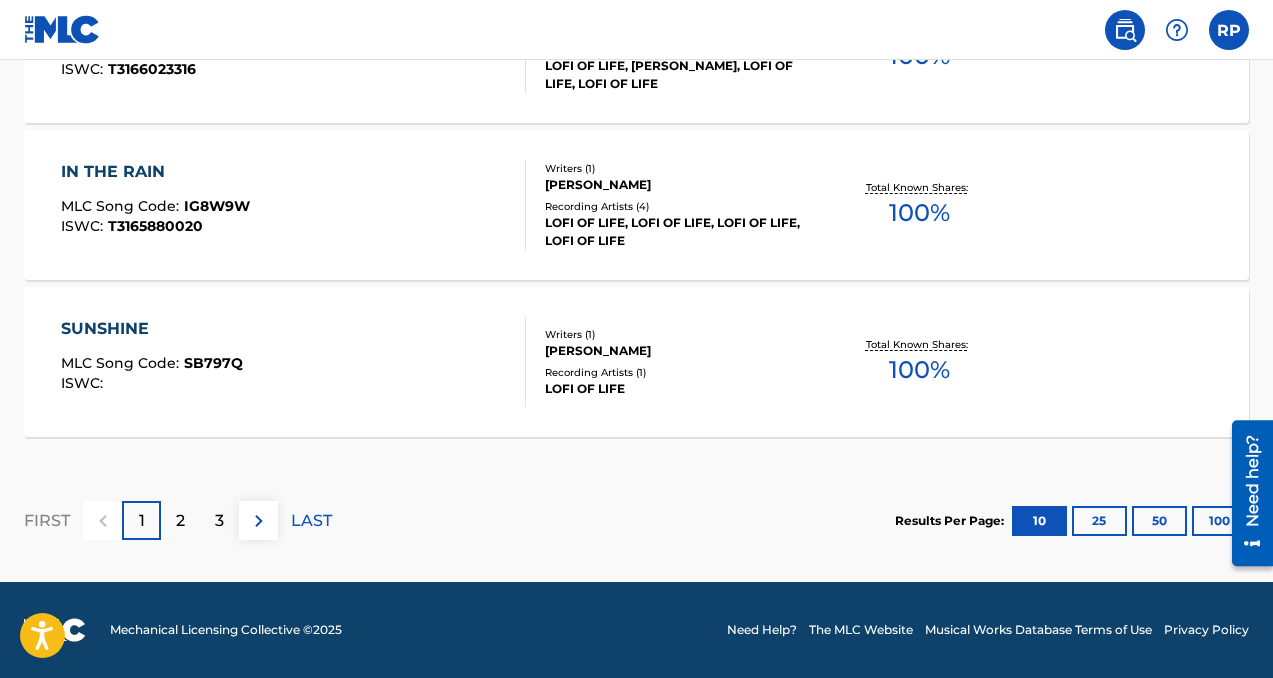 click on "2" at bounding box center [180, 521] 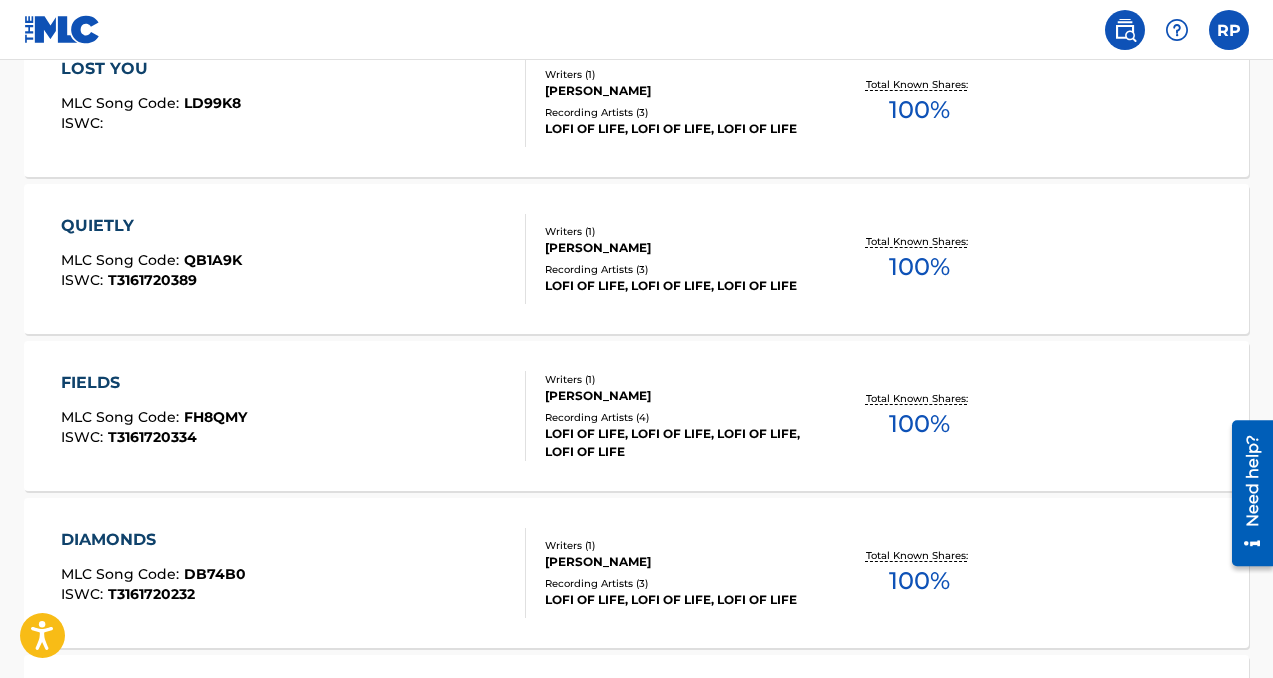 scroll, scrollTop: 0, scrollLeft: 0, axis: both 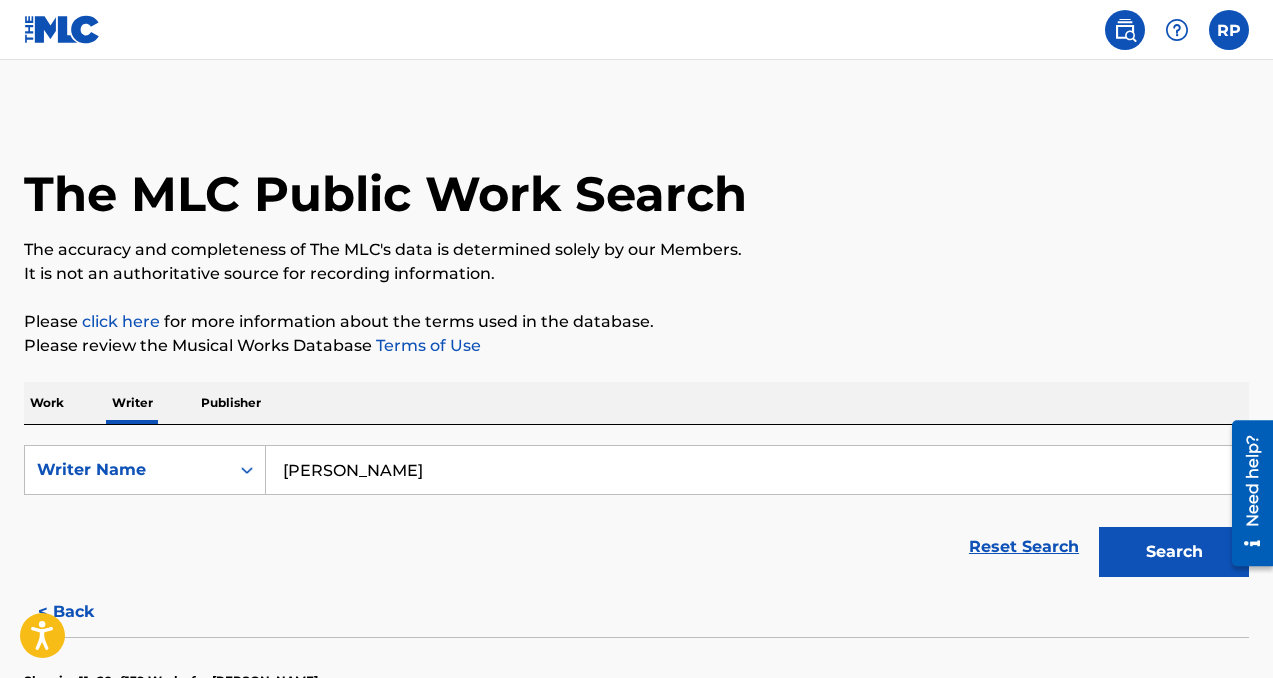 click on "Work" at bounding box center [47, 403] 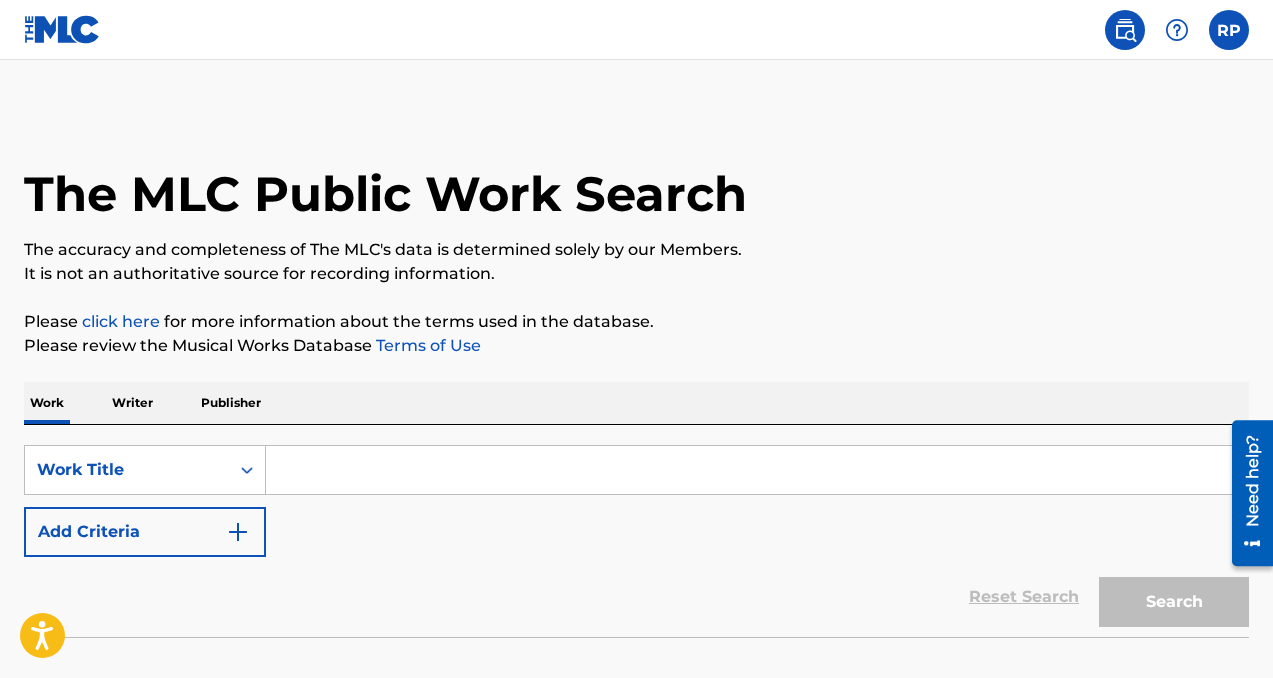 click on "Publisher" at bounding box center (231, 403) 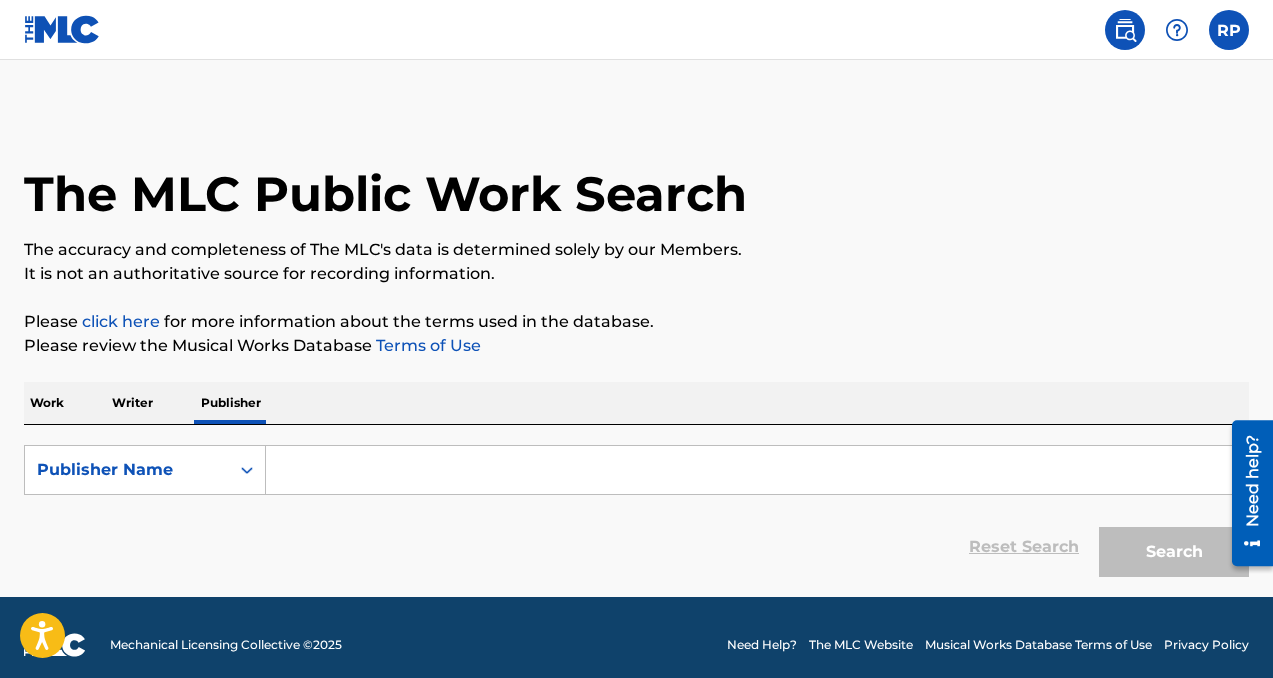 click at bounding box center (1229, 30) 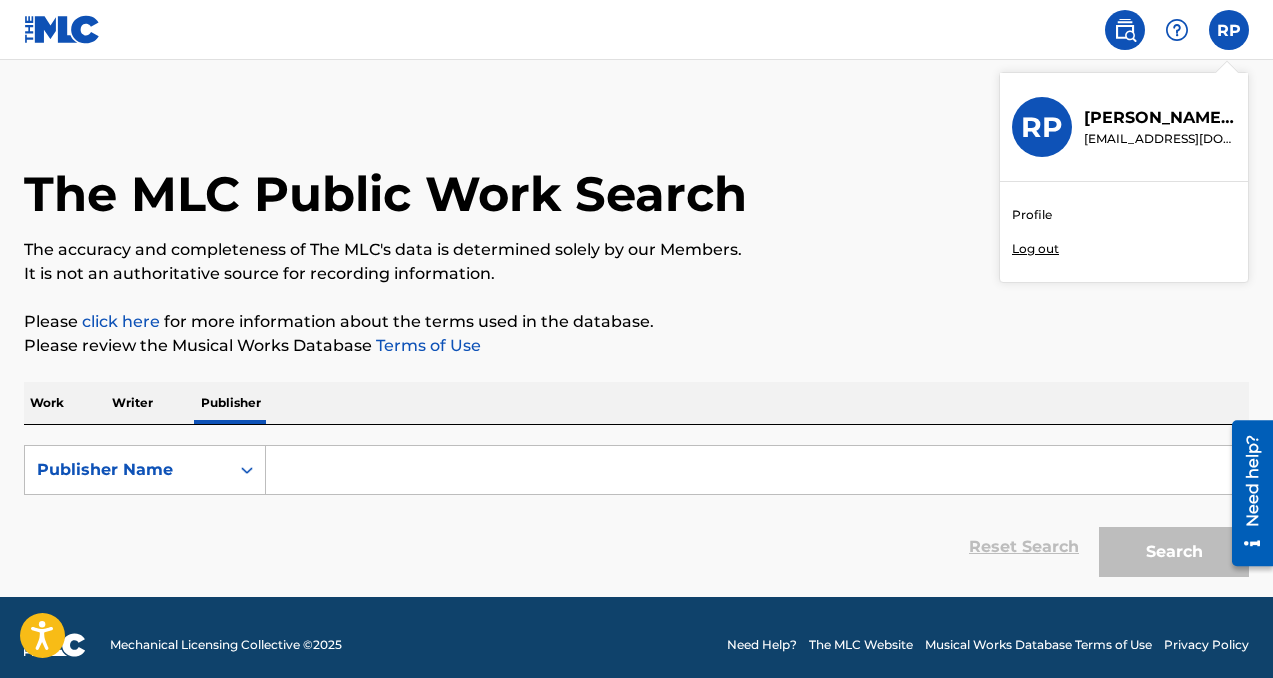 click on "Profile" at bounding box center [1032, 215] 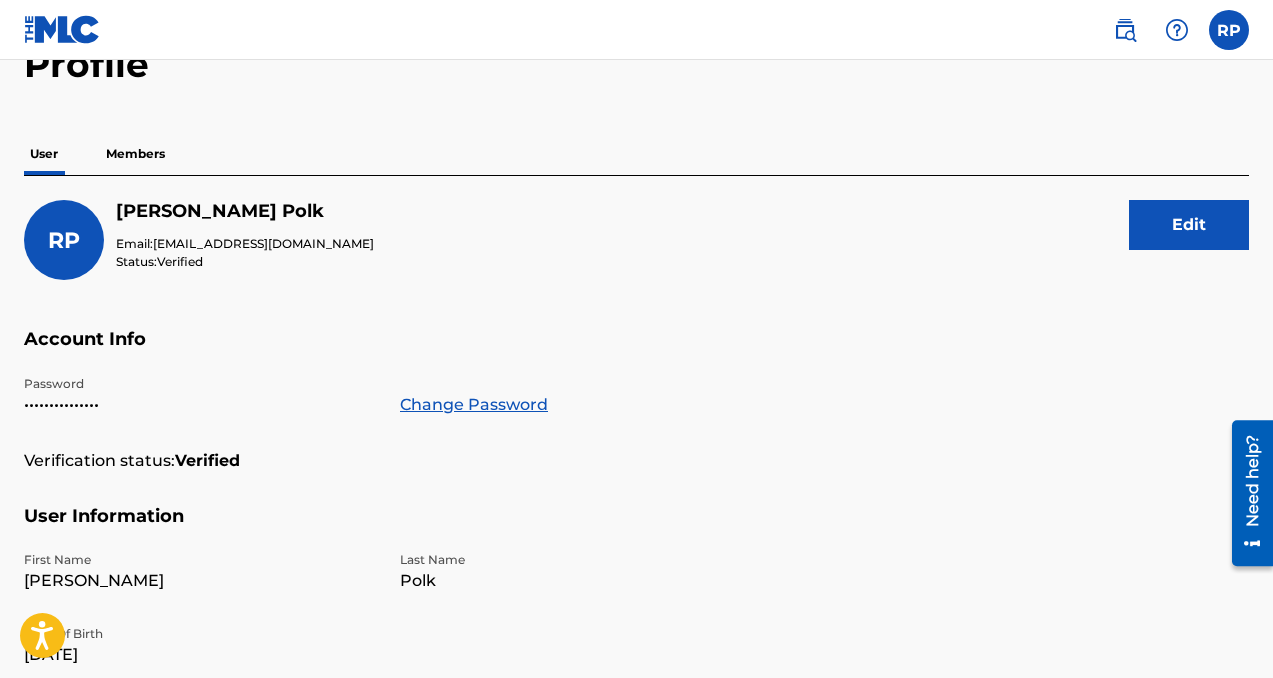 scroll, scrollTop: 112, scrollLeft: 0, axis: vertical 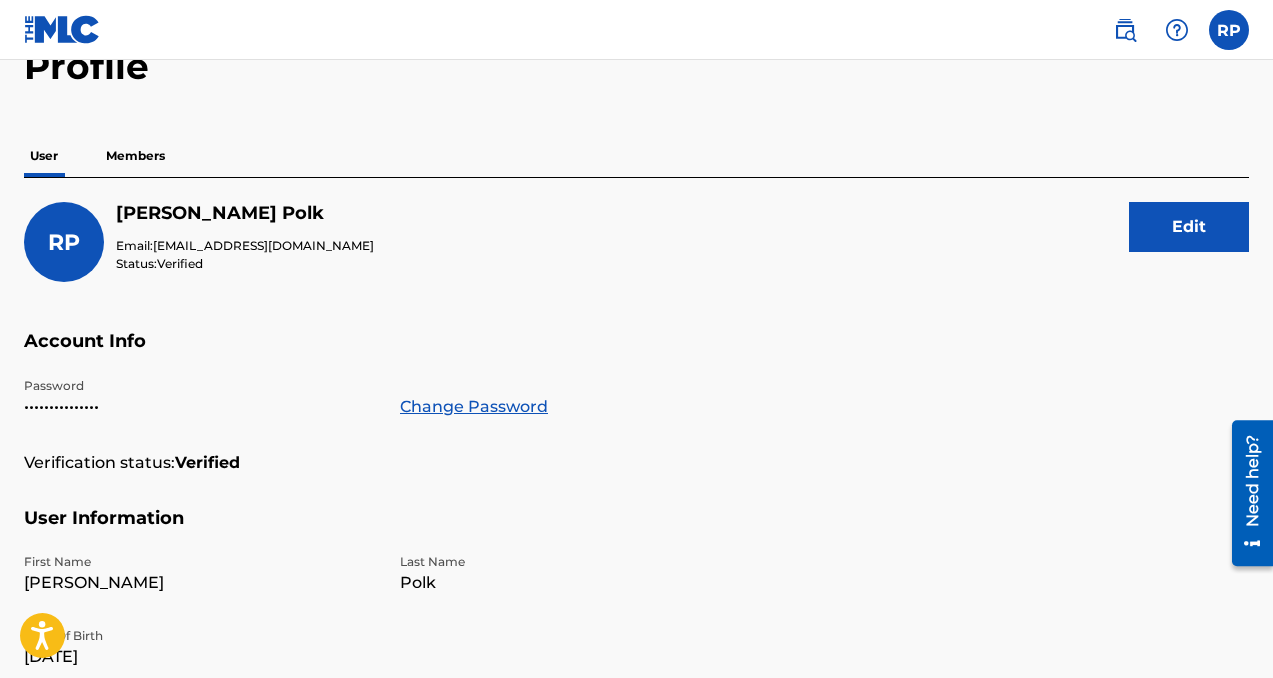 click on "User Members" at bounding box center (636, 156) 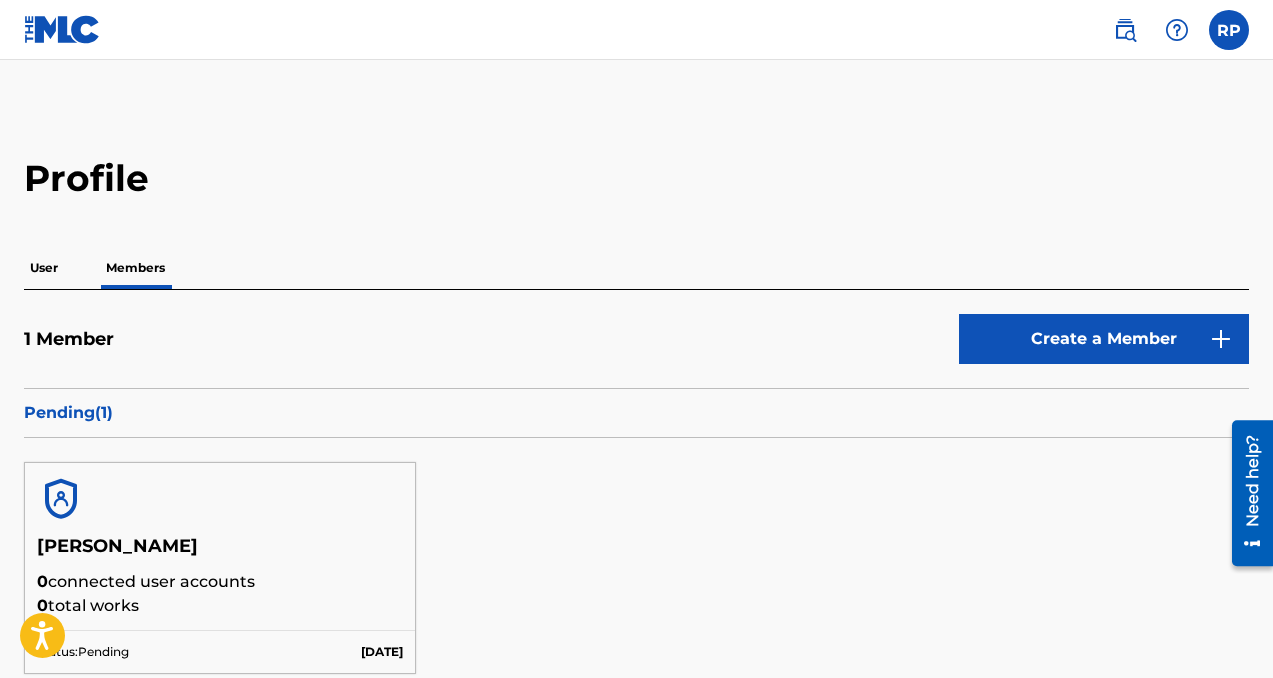 scroll, scrollTop: 115, scrollLeft: 0, axis: vertical 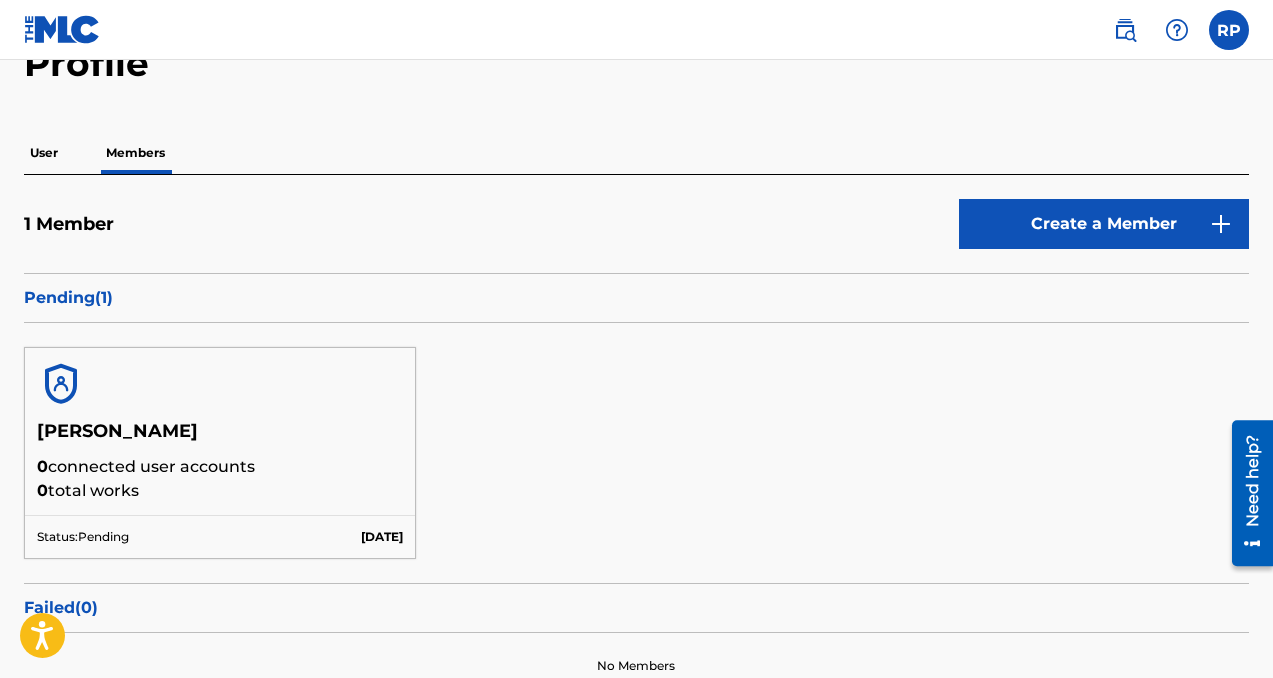 click at bounding box center (220, 384) 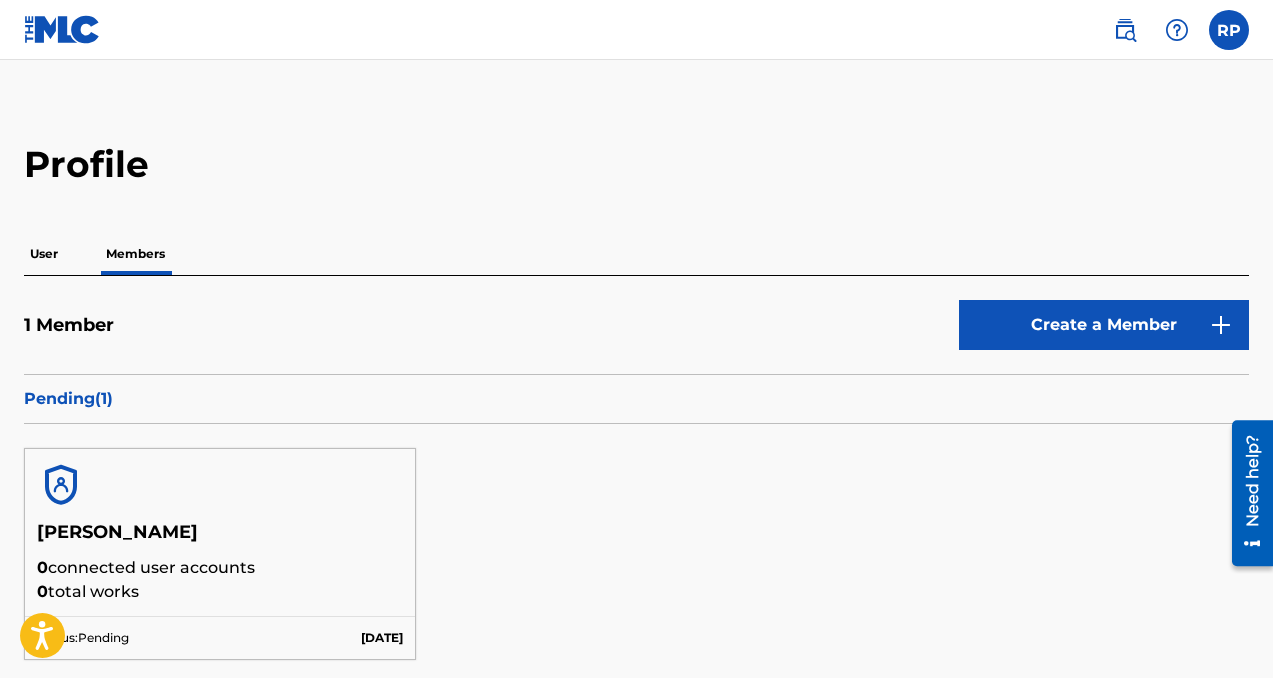 scroll, scrollTop: 0, scrollLeft: 0, axis: both 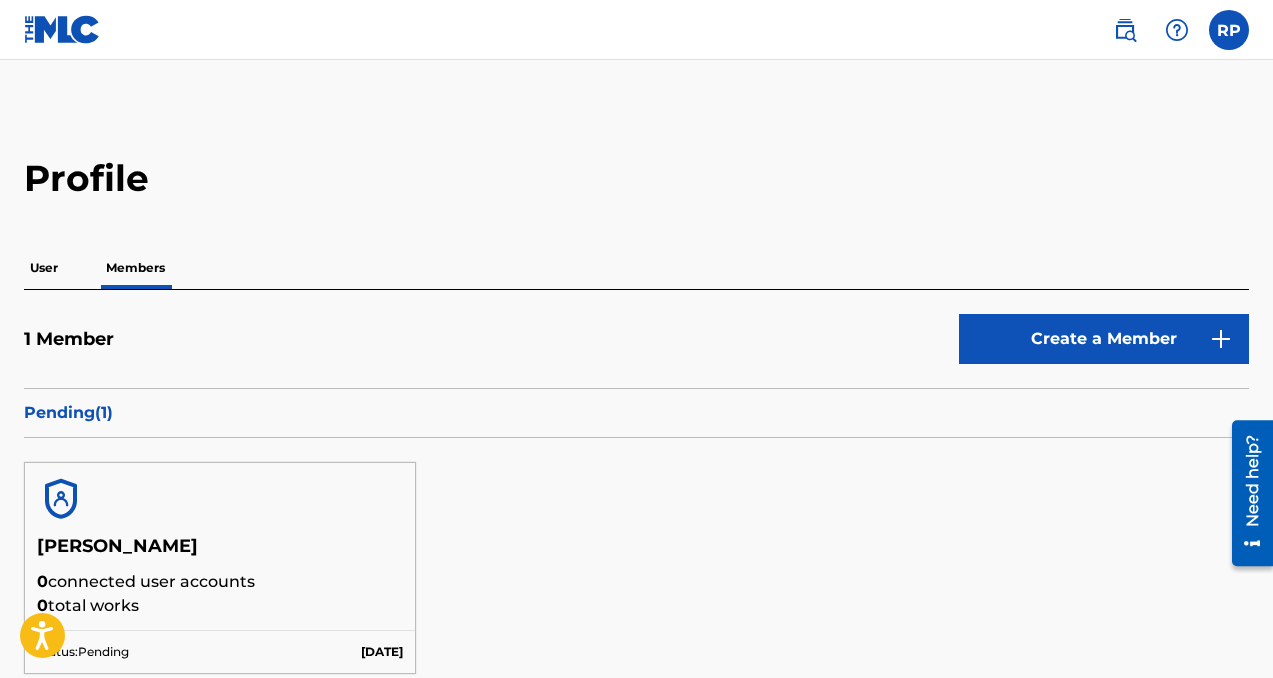 click at bounding box center [62, 29] 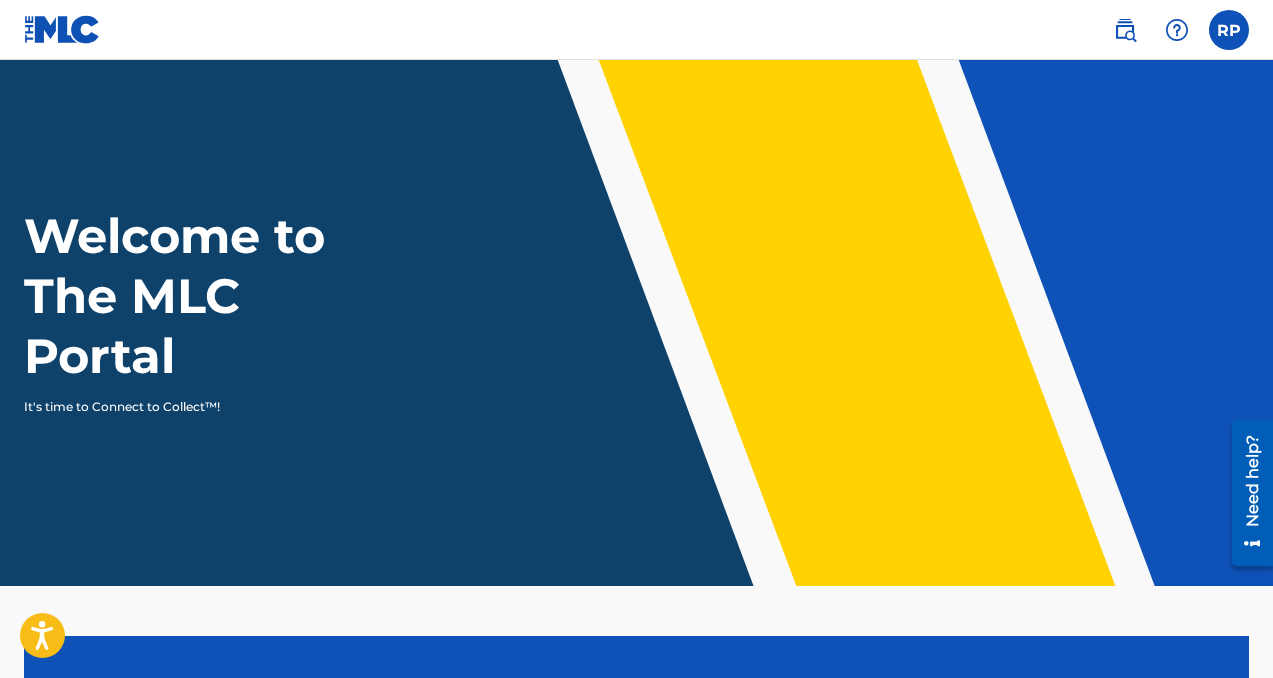 click at bounding box center (62, 29) 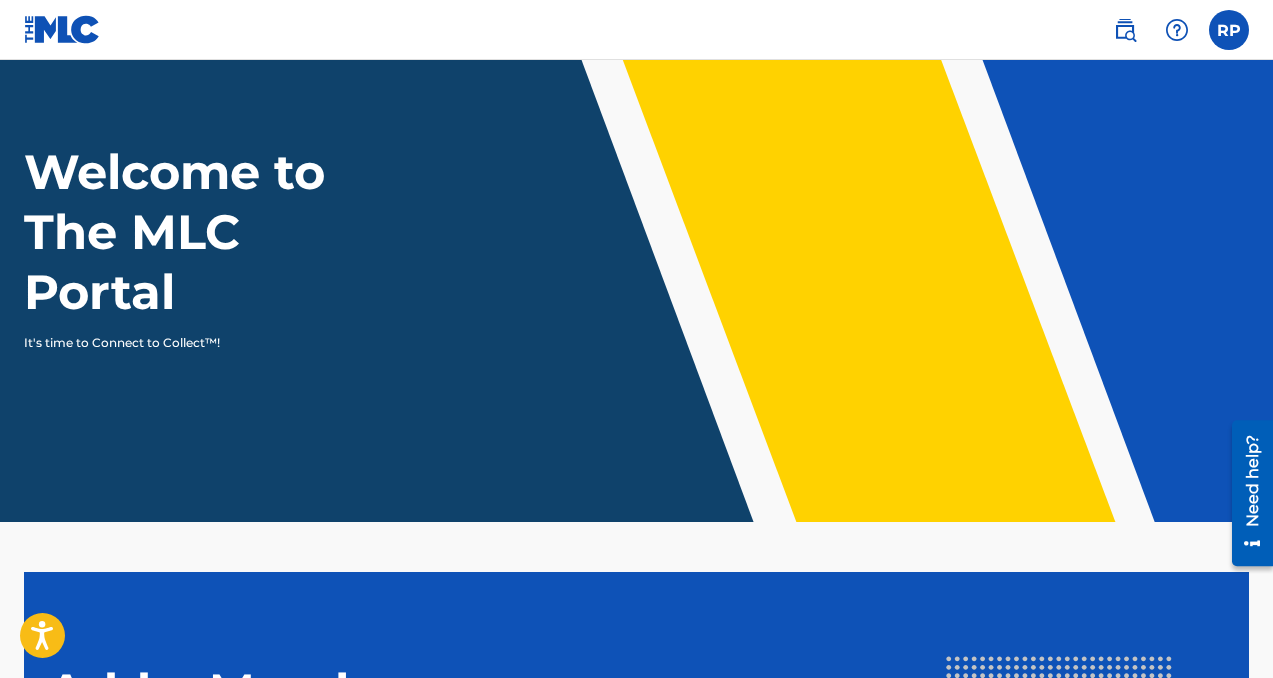 scroll, scrollTop: 0, scrollLeft: 0, axis: both 